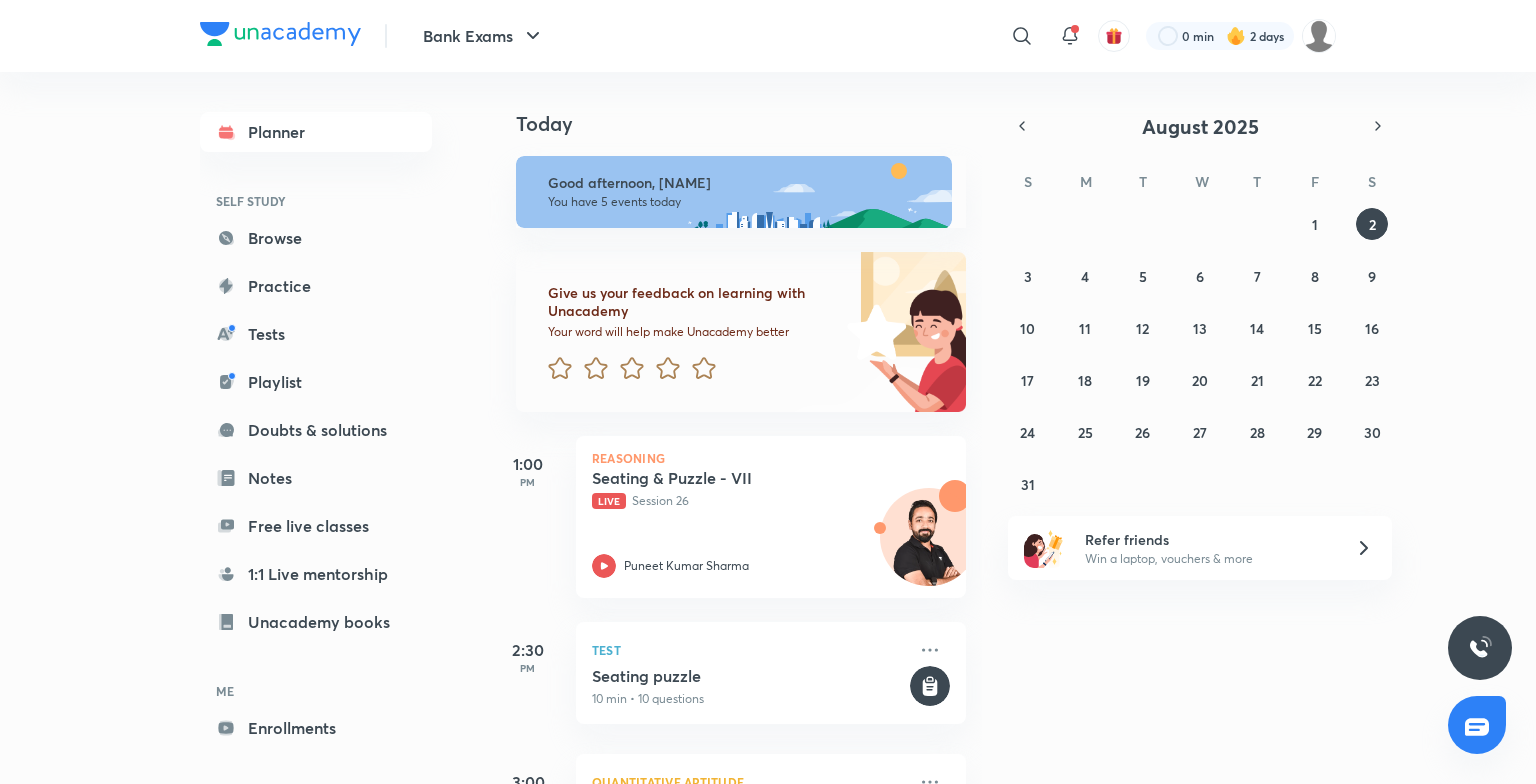 scroll, scrollTop: 0, scrollLeft: 0, axis: both 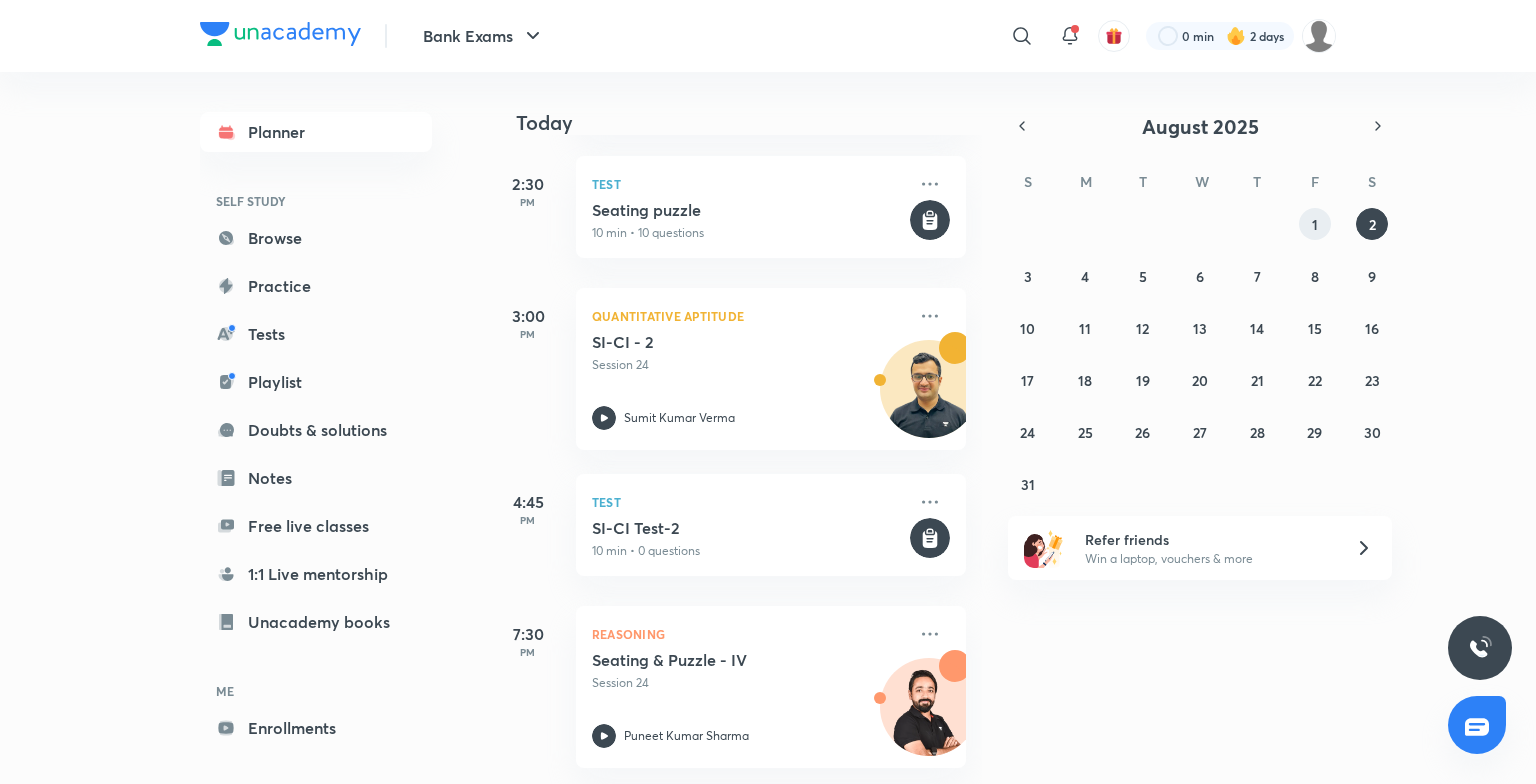 click on "1" at bounding box center [1315, 224] 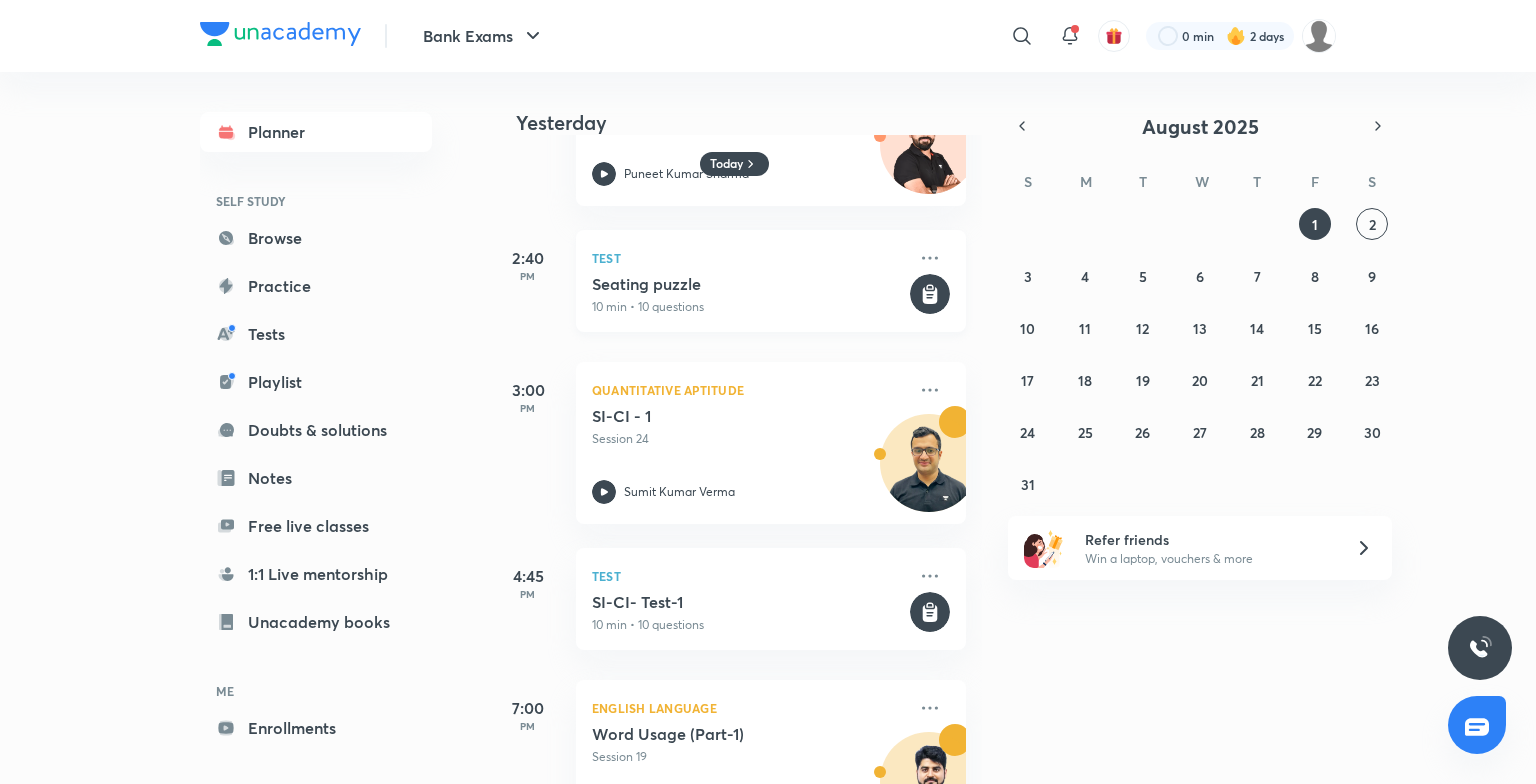 scroll, scrollTop: 337, scrollLeft: 0, axis: vertical 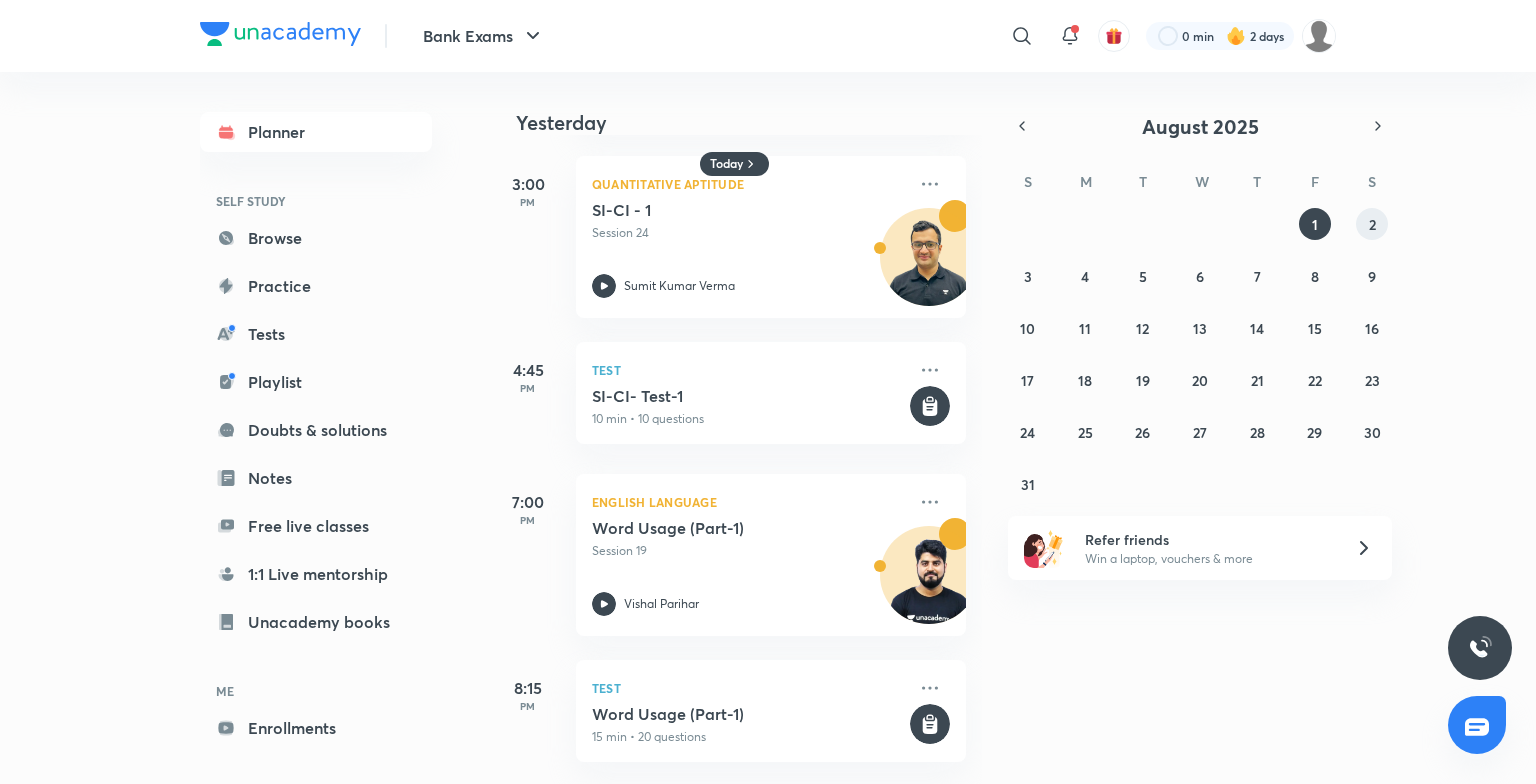 click on "2" at bounding box center [1372, 224] 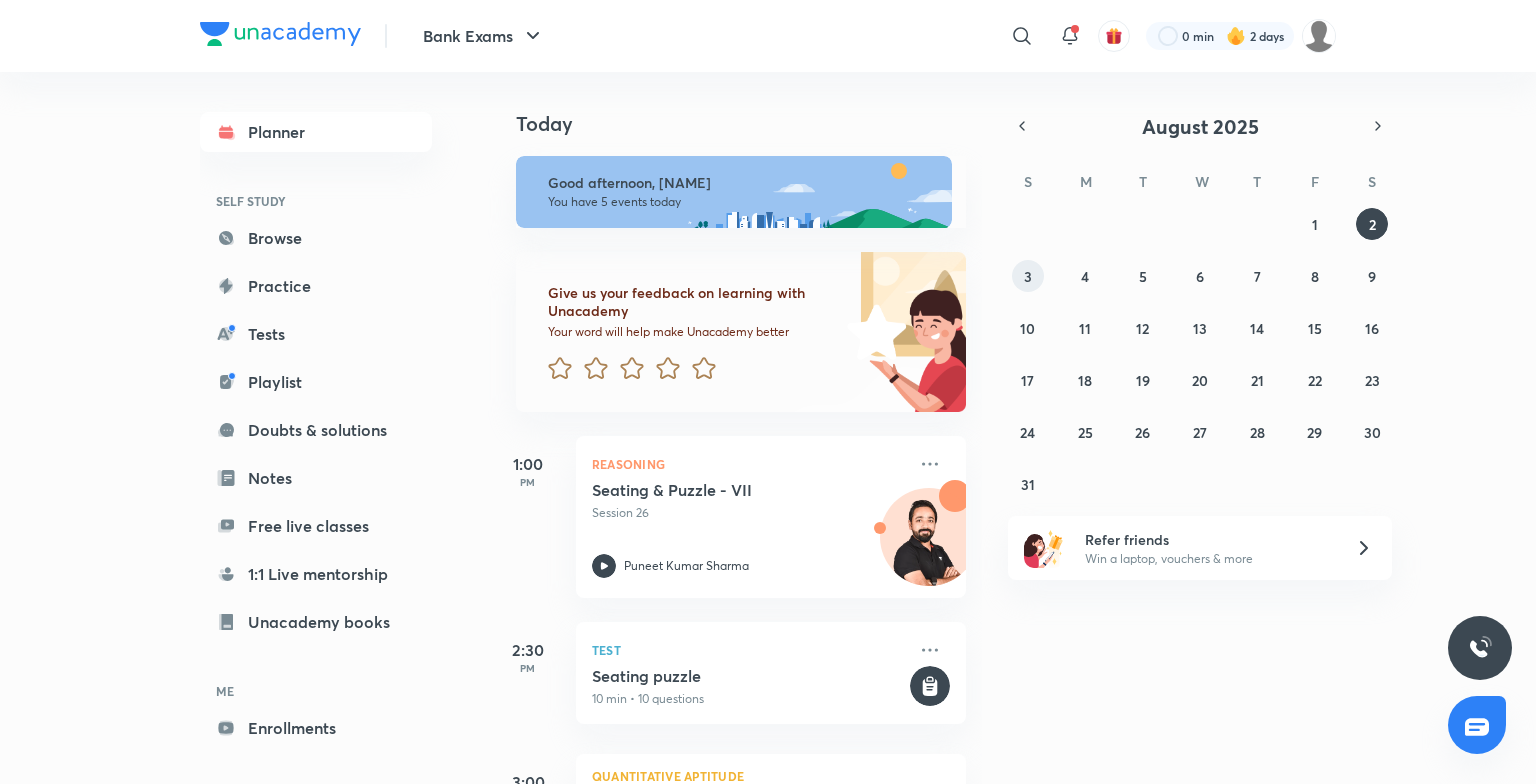 click on "3" at bounding box center (1028, 276) 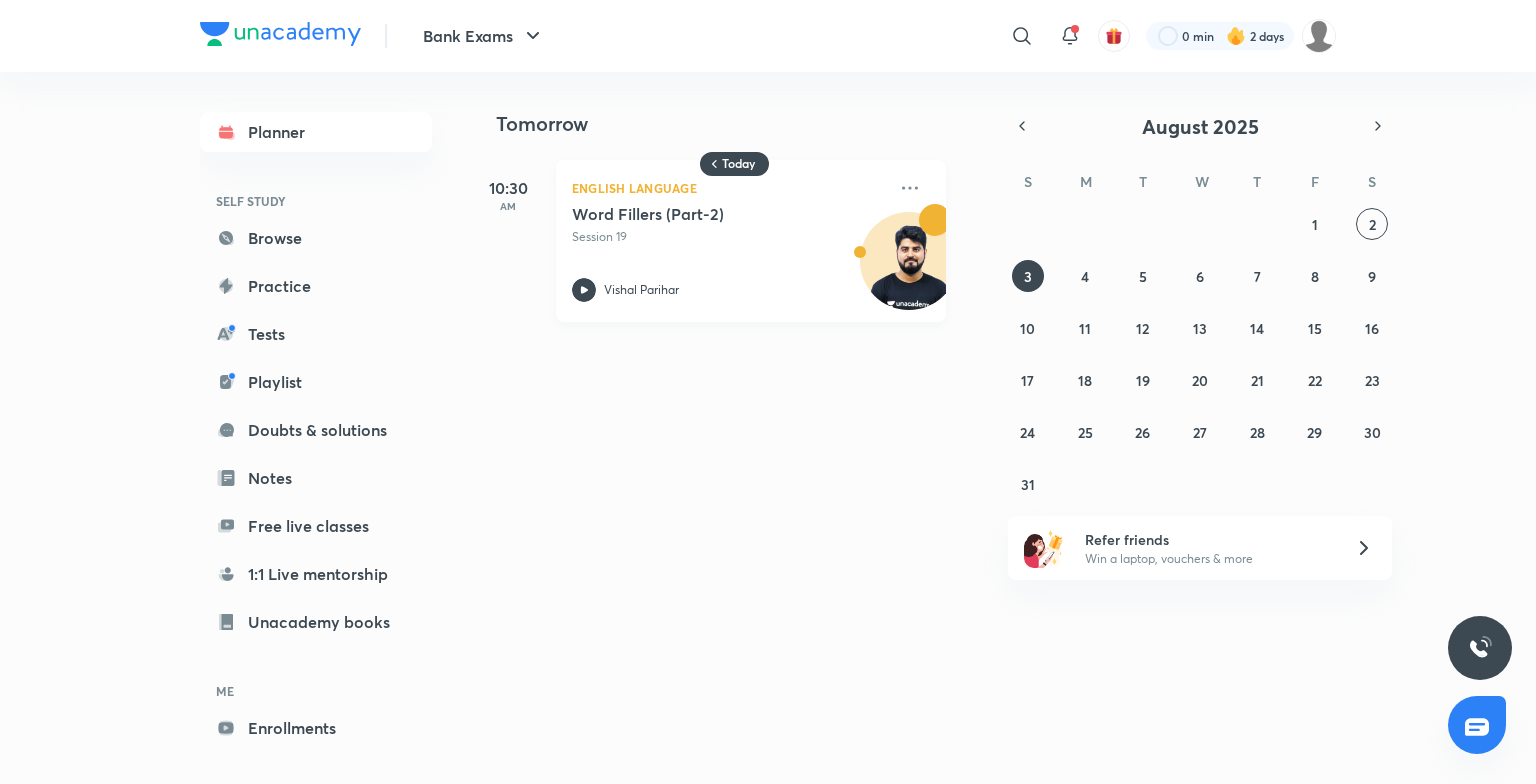 scroll, scrollTop: 0, scrollLeft: 0, axis: both 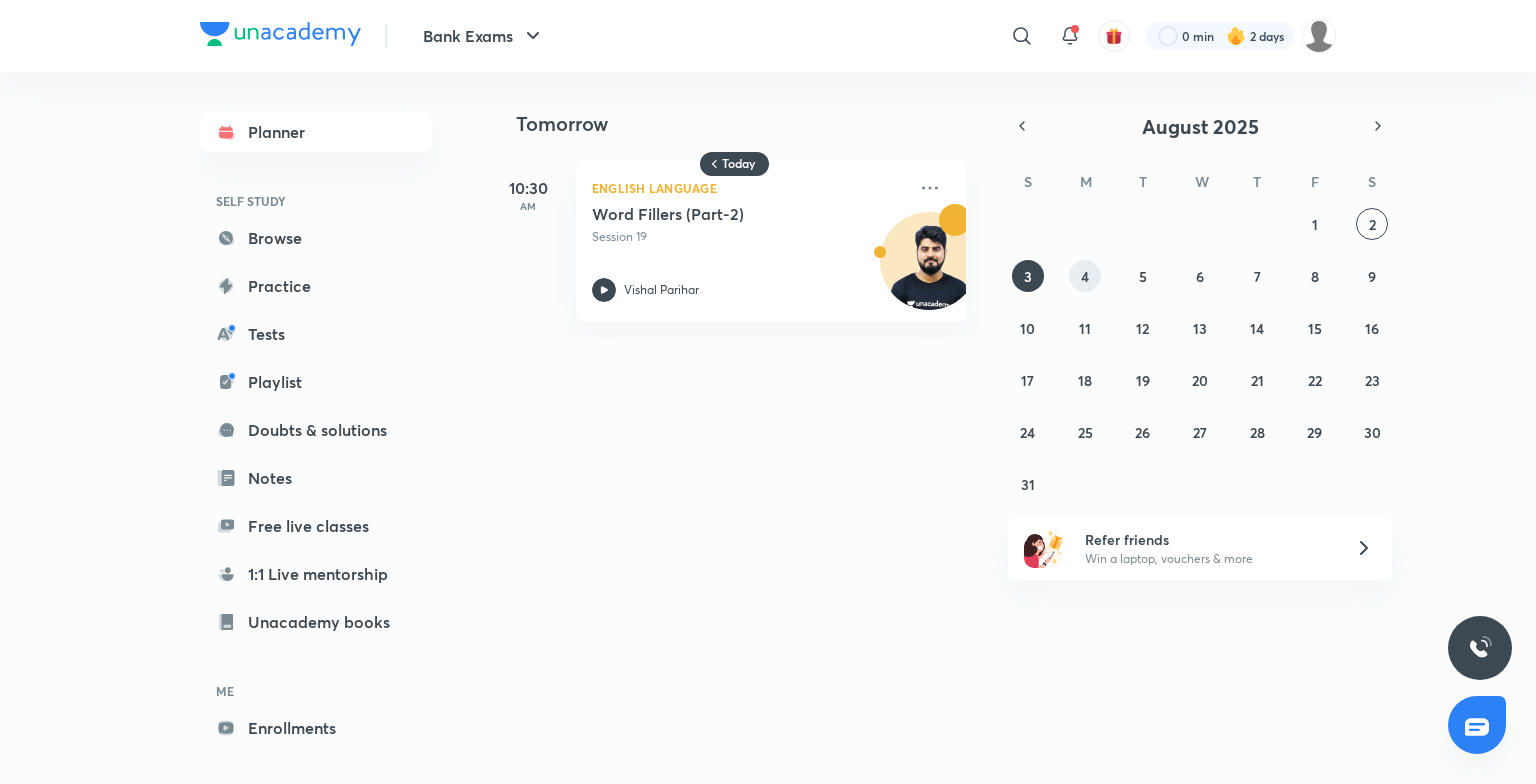 click on "4" at bounding box center (1085, 276) 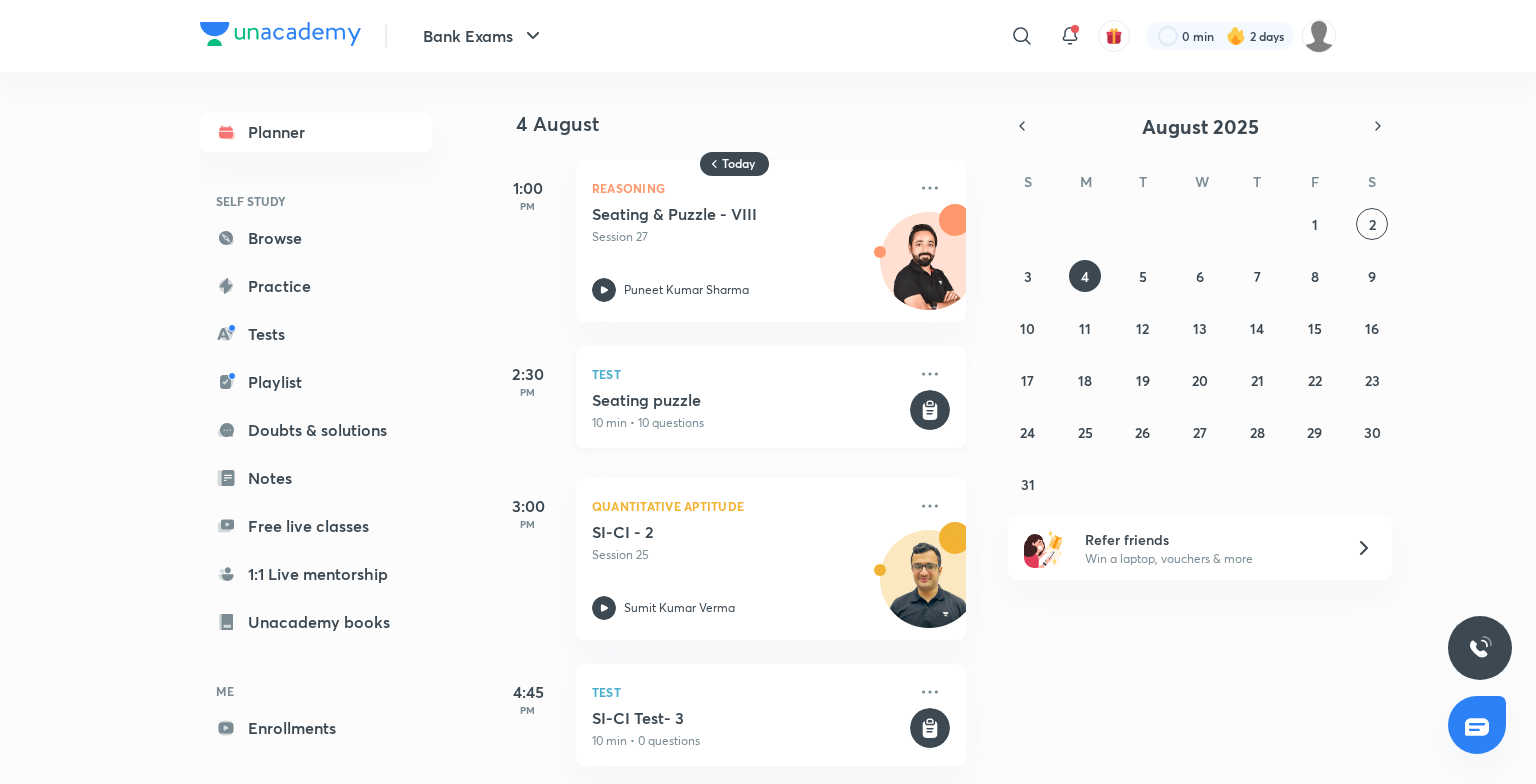 scroll, scrollTop: 205, scrollLeft: 0, axis: vertical 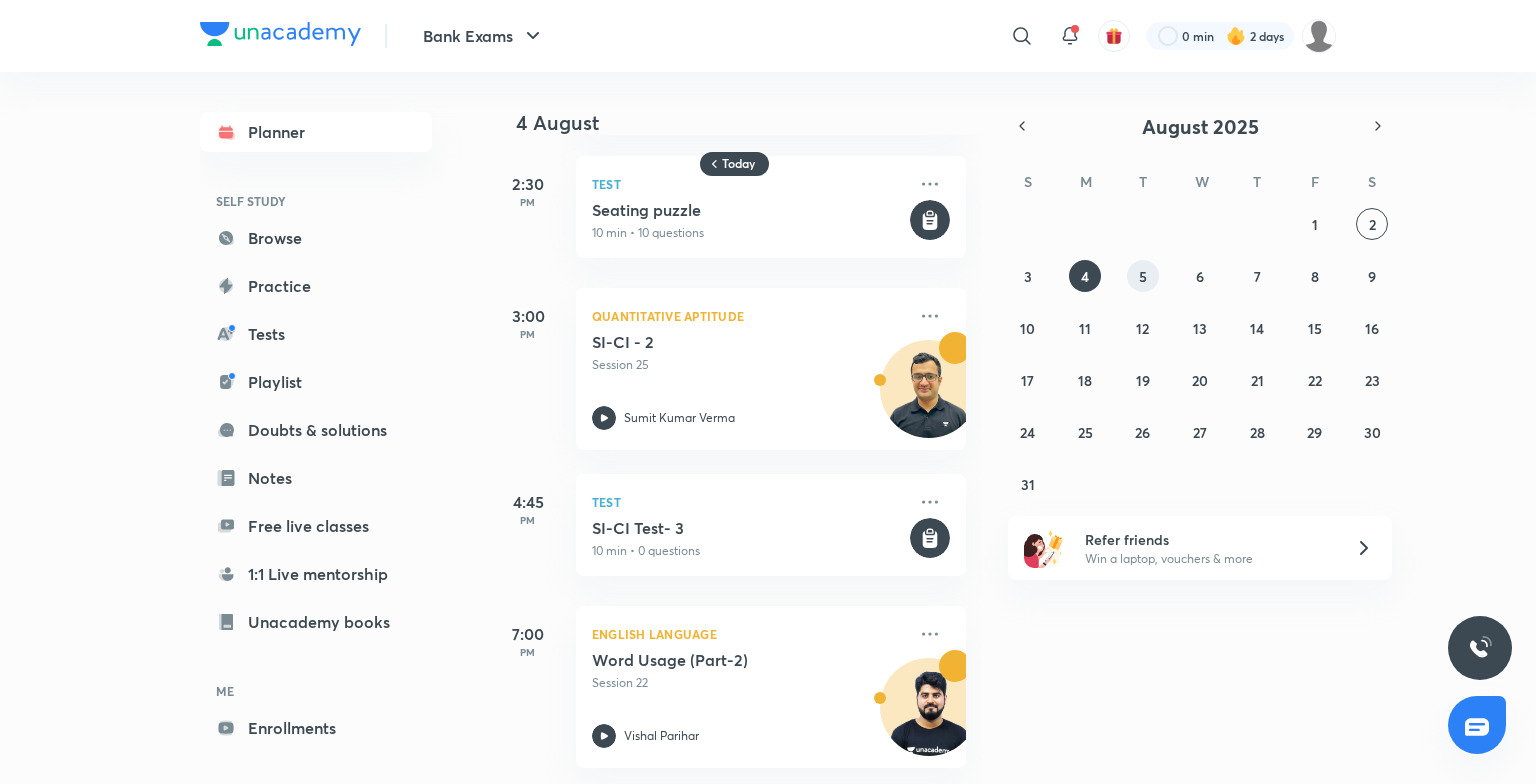 click on "5" at bounding box center [1143, 276] 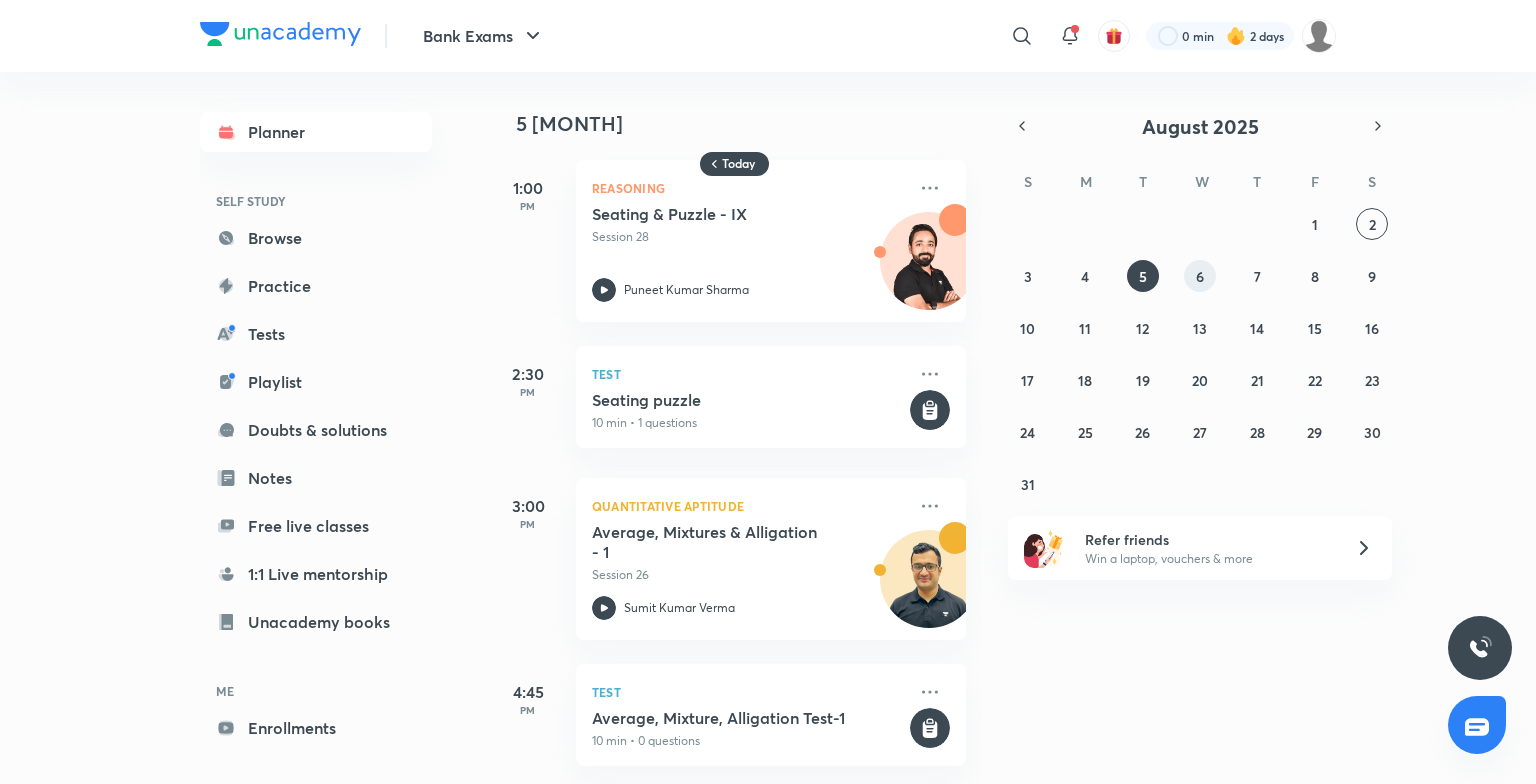 click on "6" at bounding box center [1200, 276] 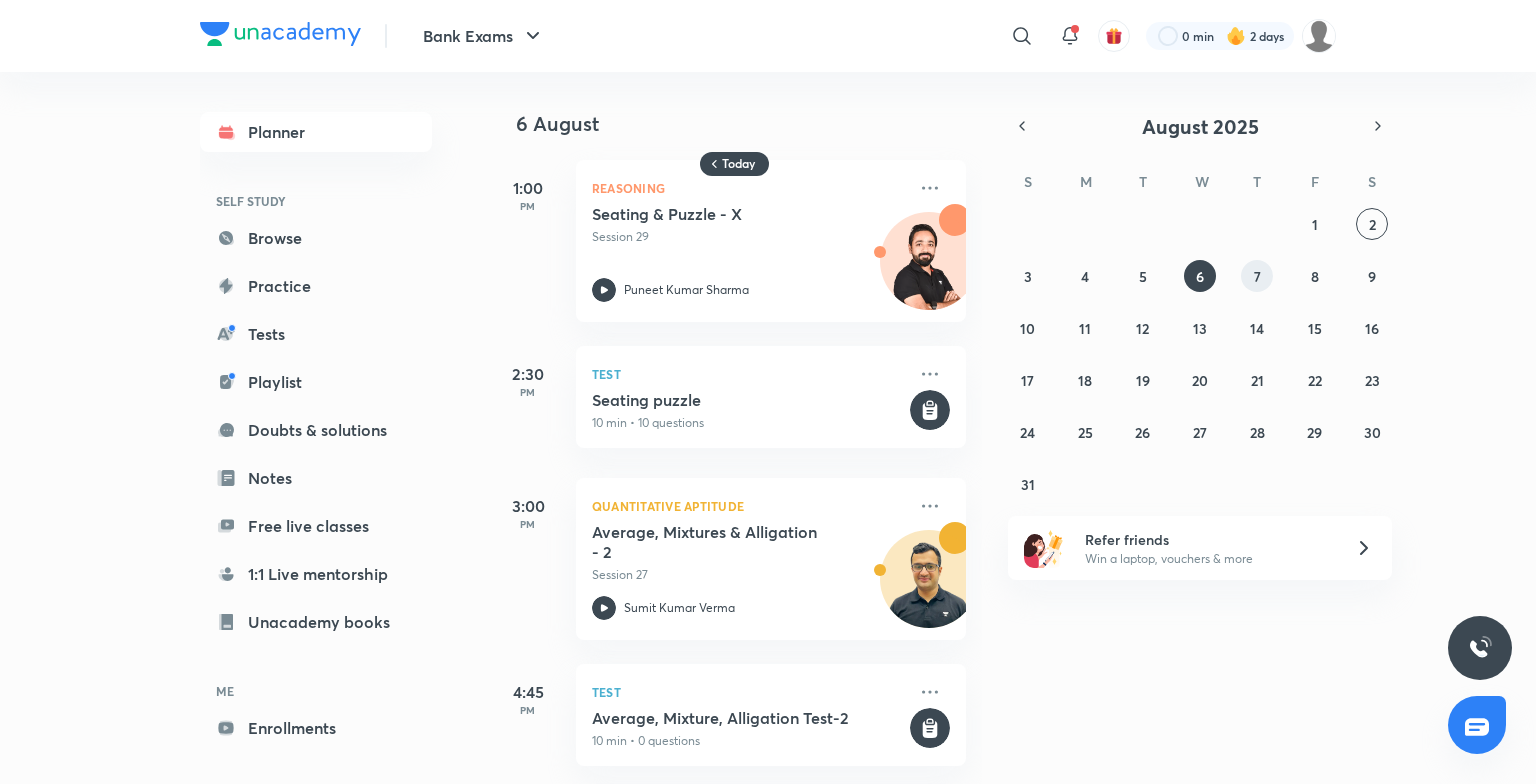 click on "7" at bounding box center [1257, 276] 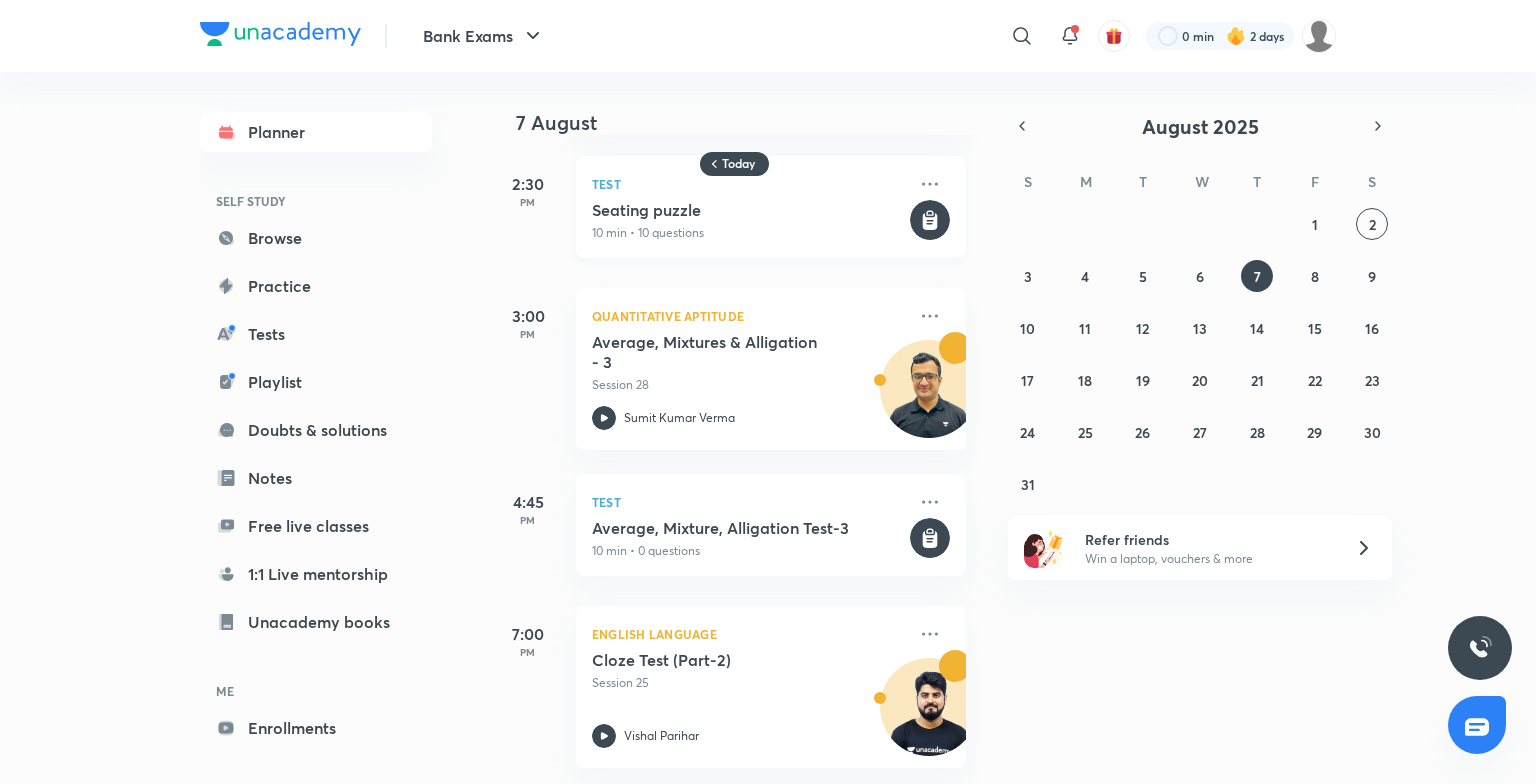 scroll, scrollTop: 205, scrollLeft: 20, axis: both 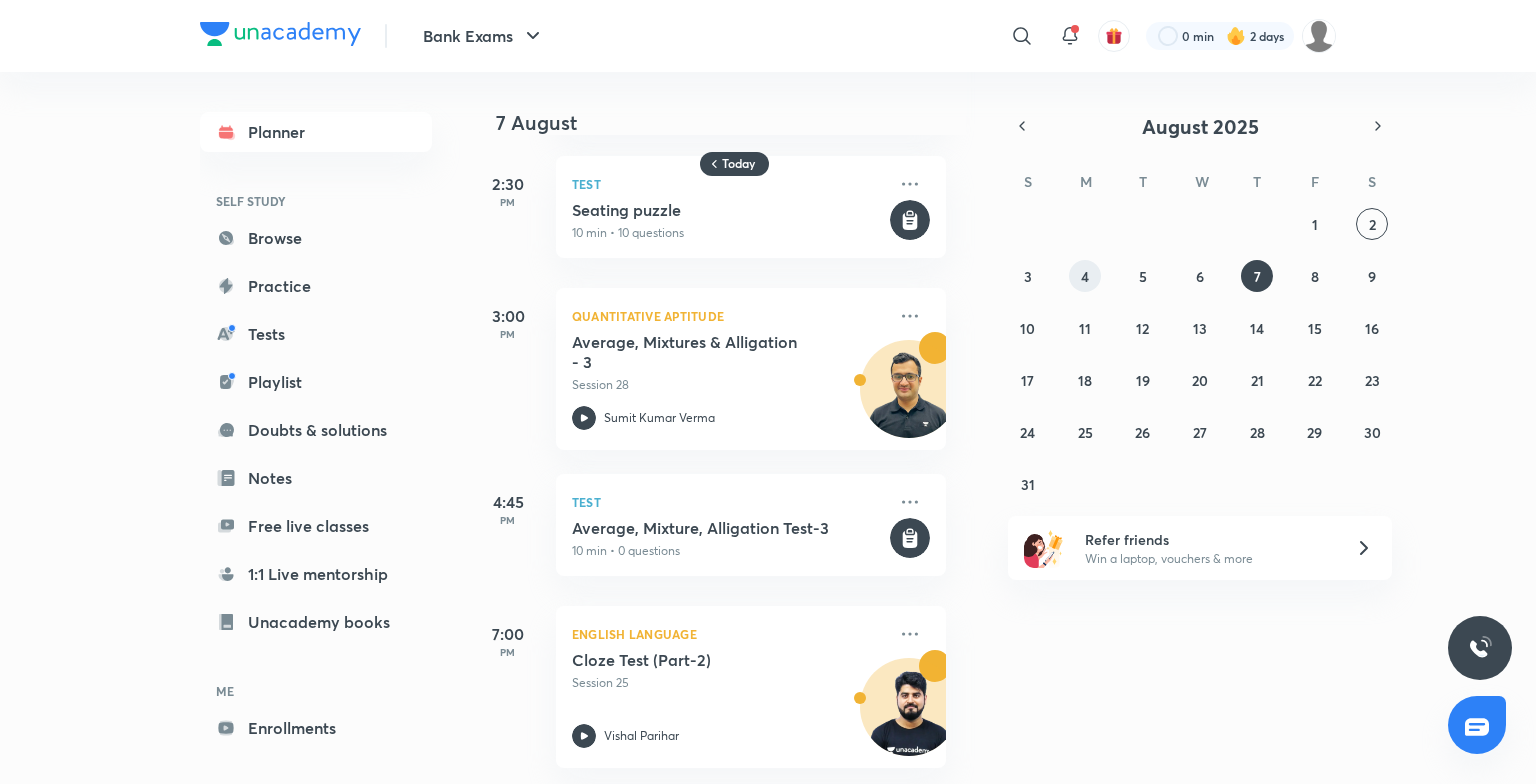 click on "4" at bounding box center (1085, 276) 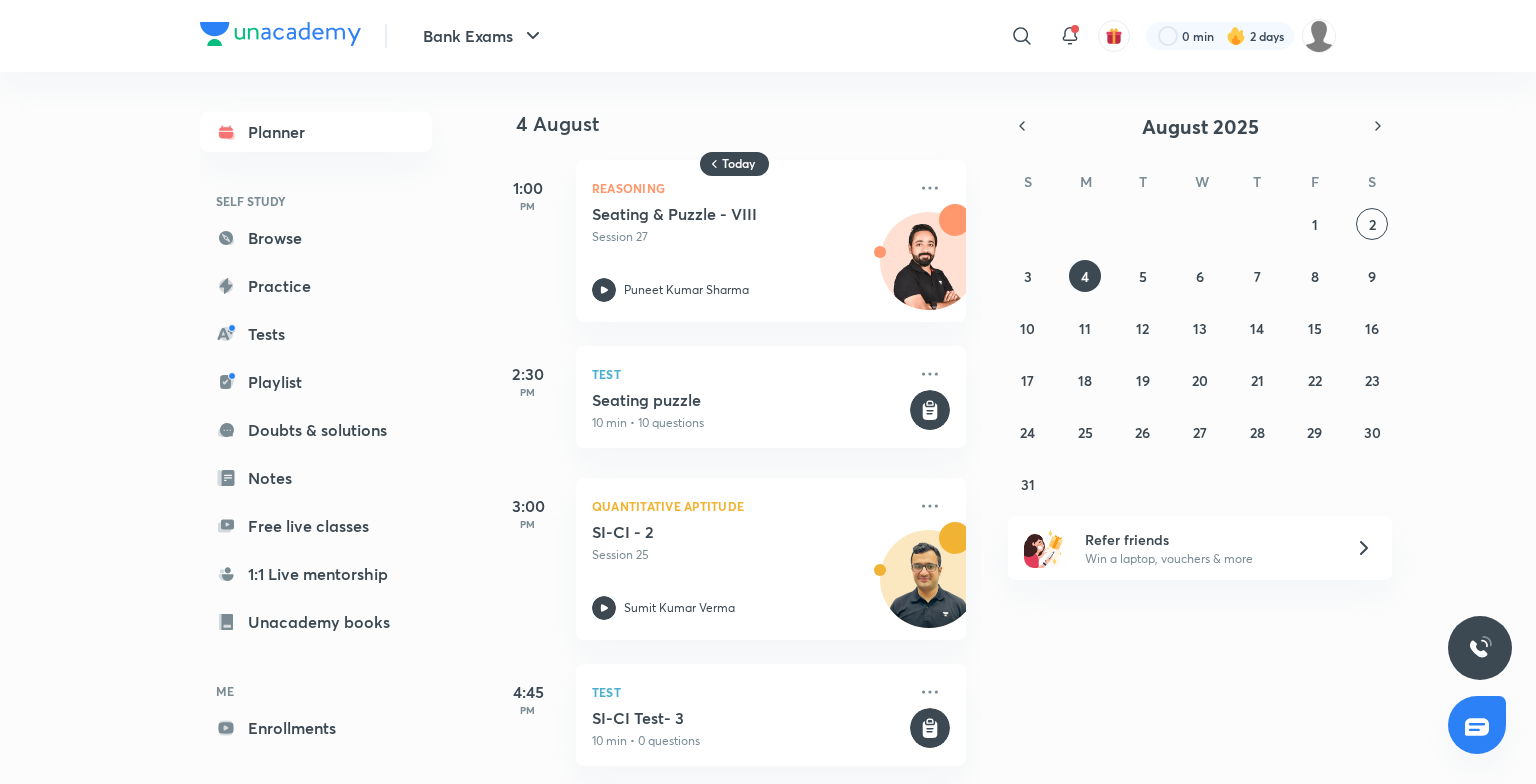 scroll, scrollTop: 205, scrollLeft: 0, axis: vertical 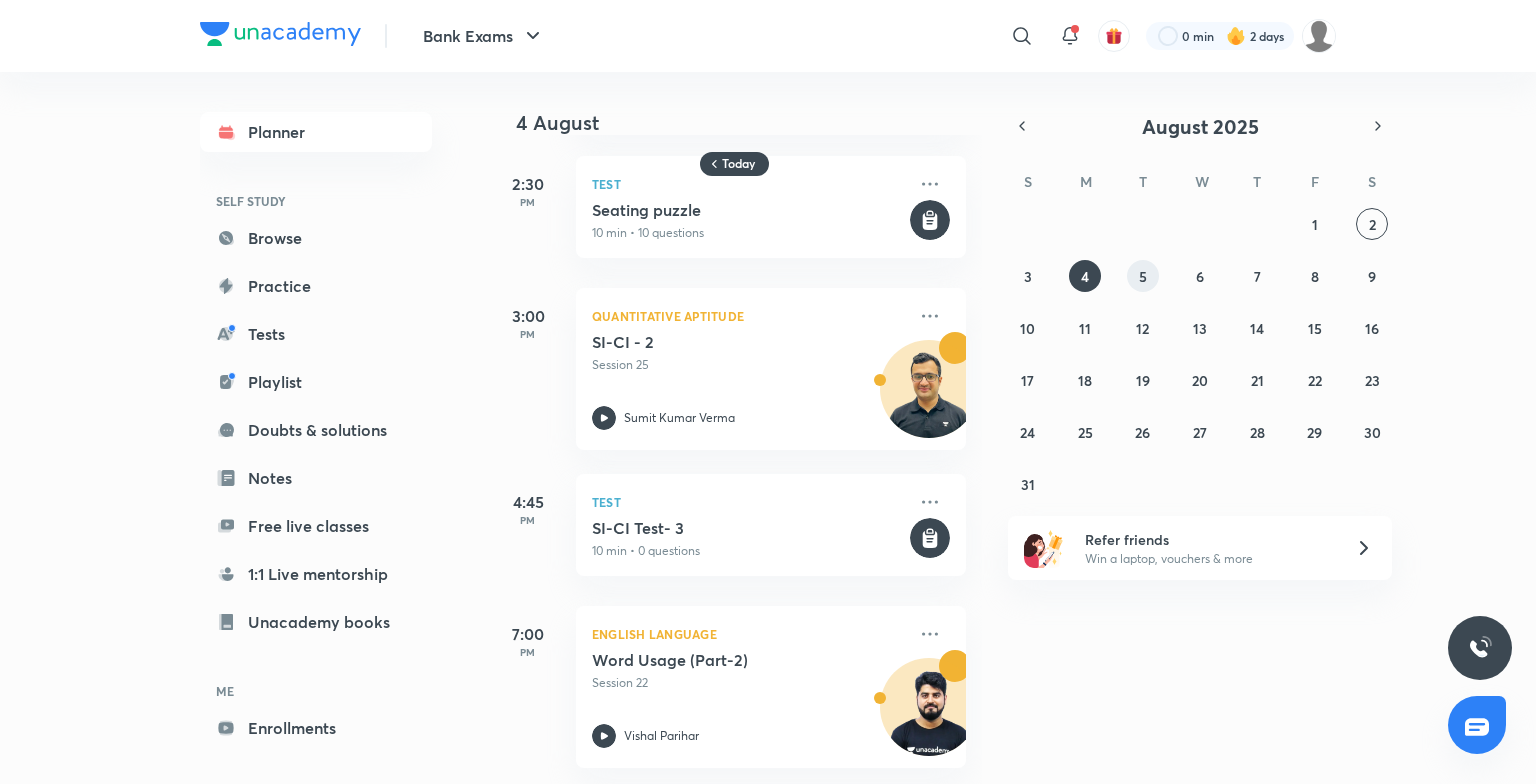 click on "5" at bounding box center (1143, 276) 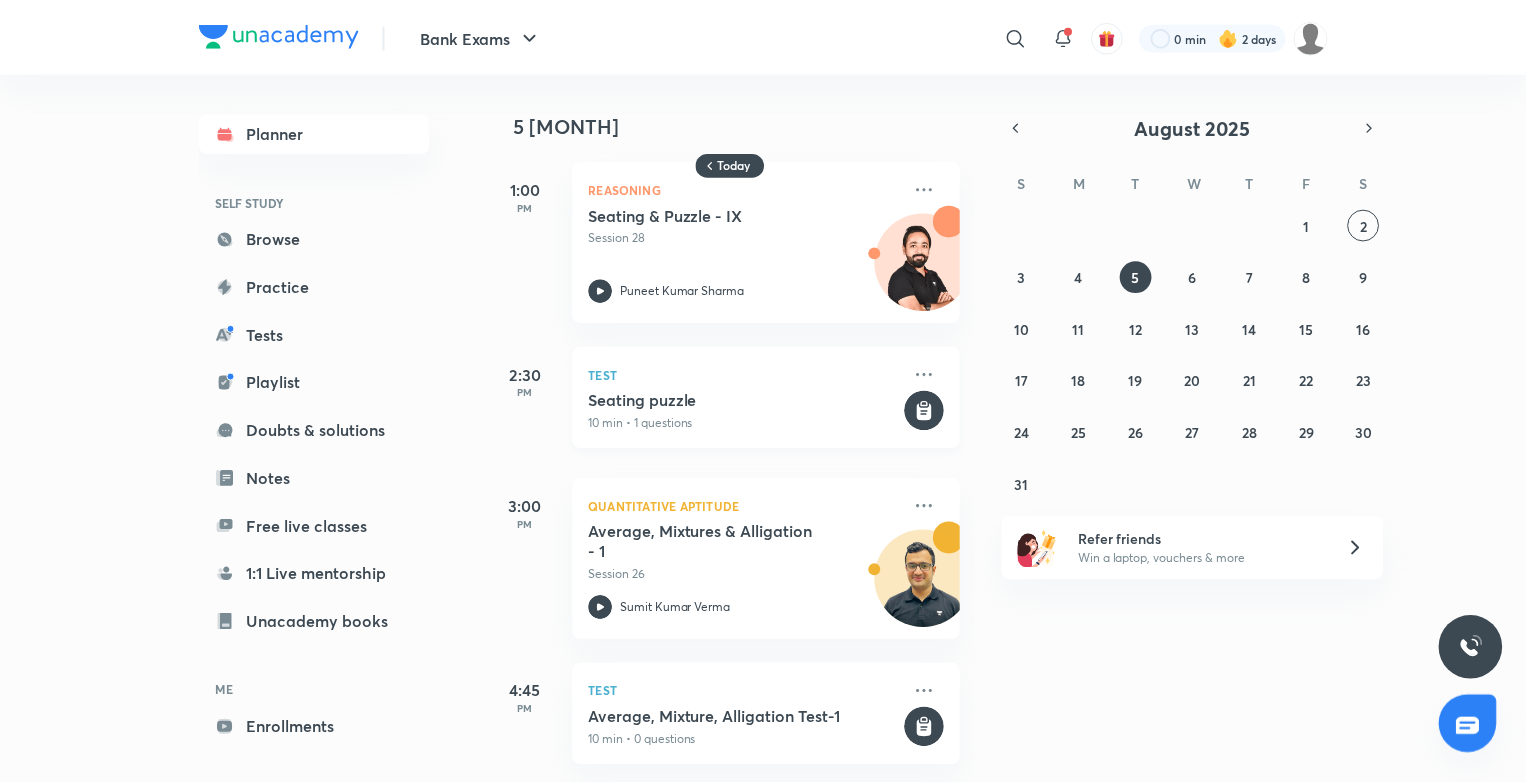 scroll, scrollTop: 205, scrollLeft: 0, axis: vertical 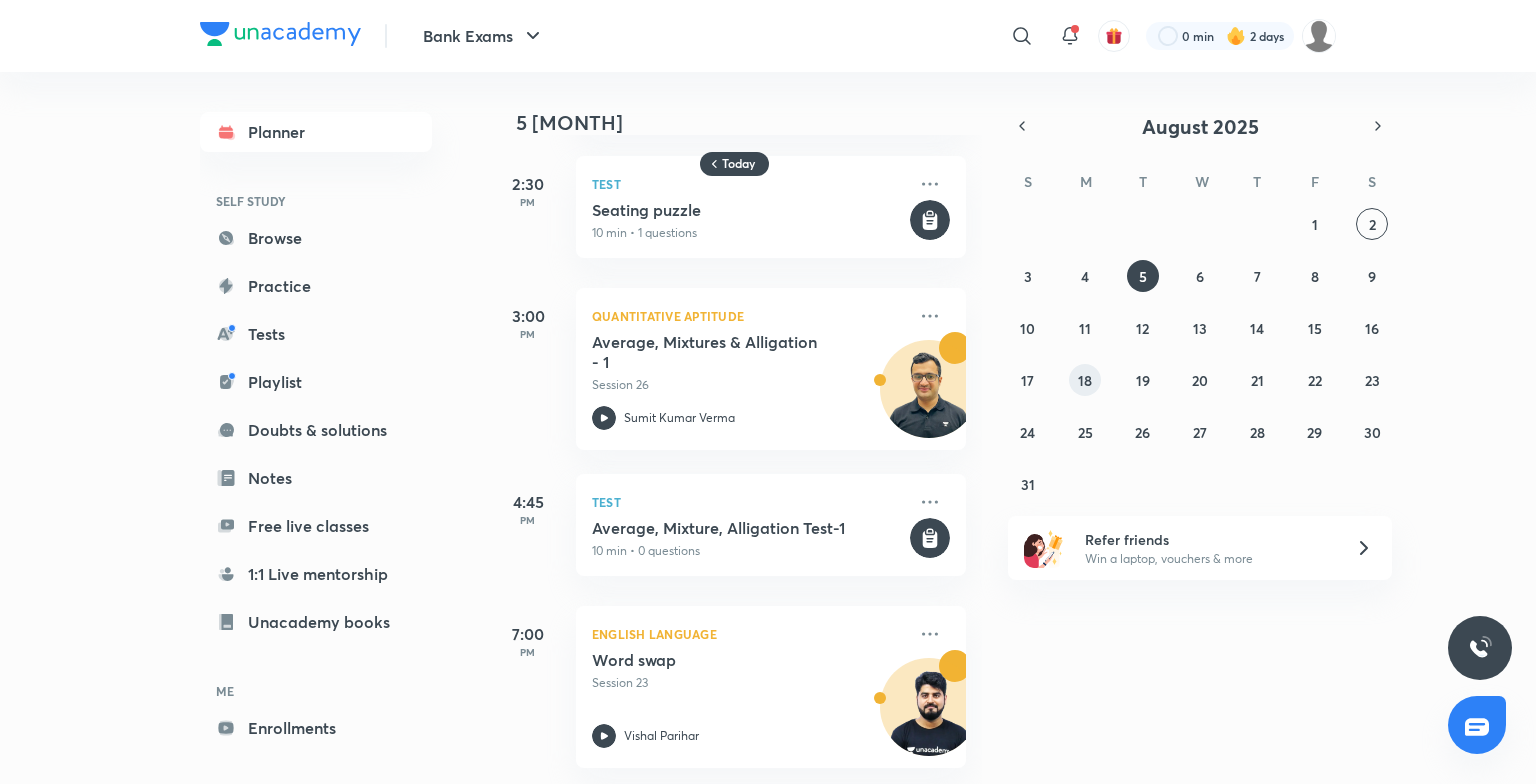 click on "18" at bounding box center (1085, 380) 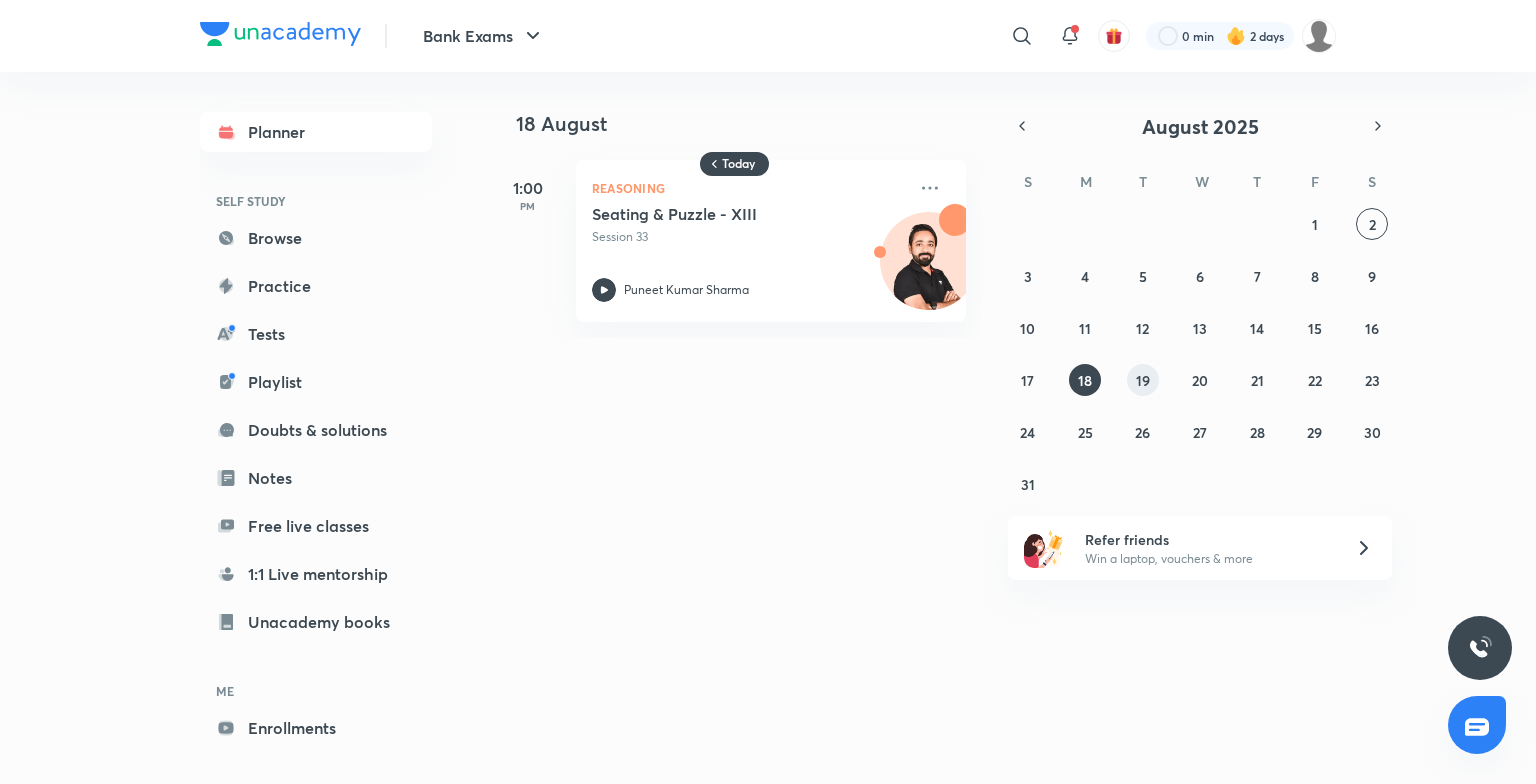 click on "19" at bounding box center [1143, 380] 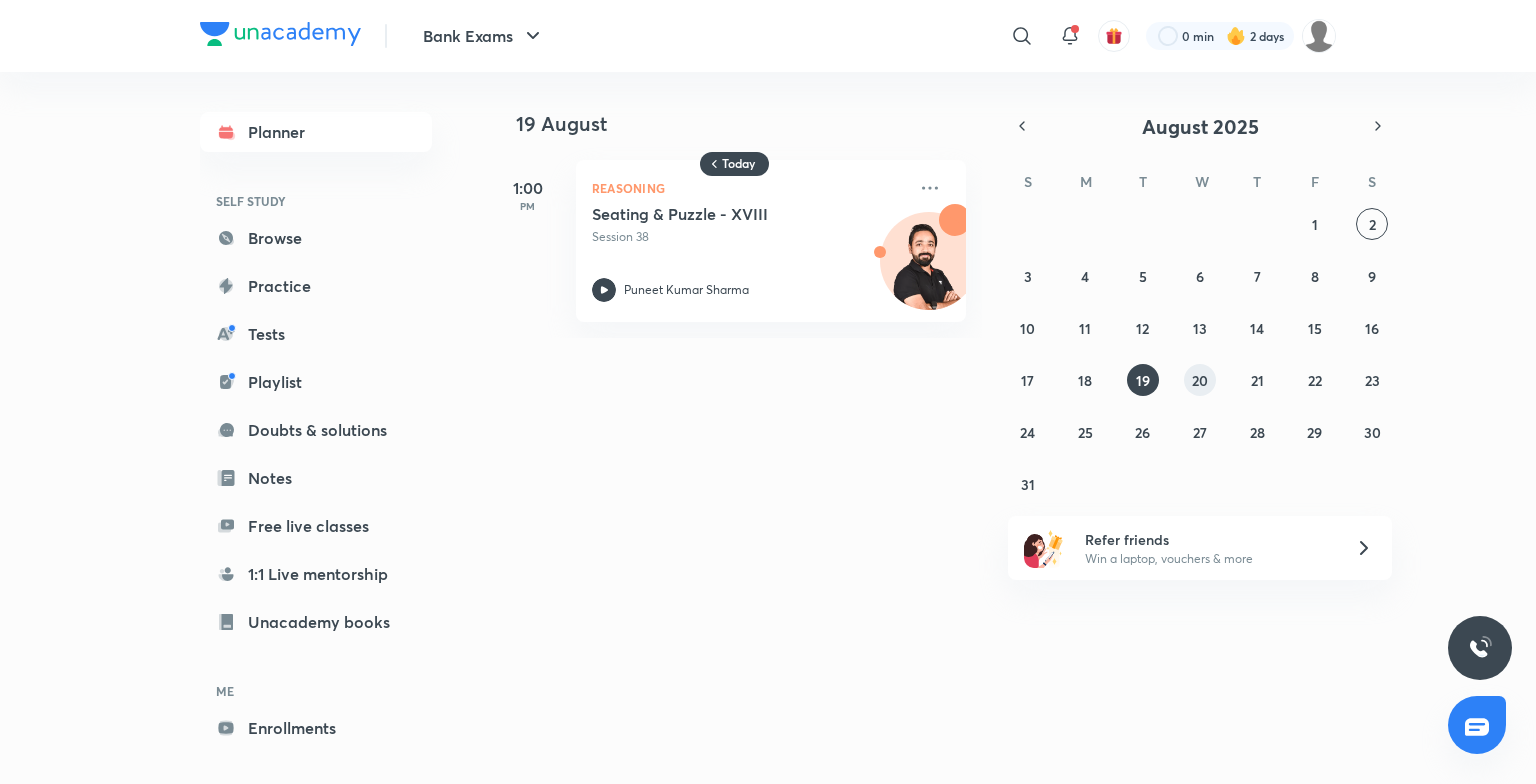 click on "20" at bounding box center [1200, 380] 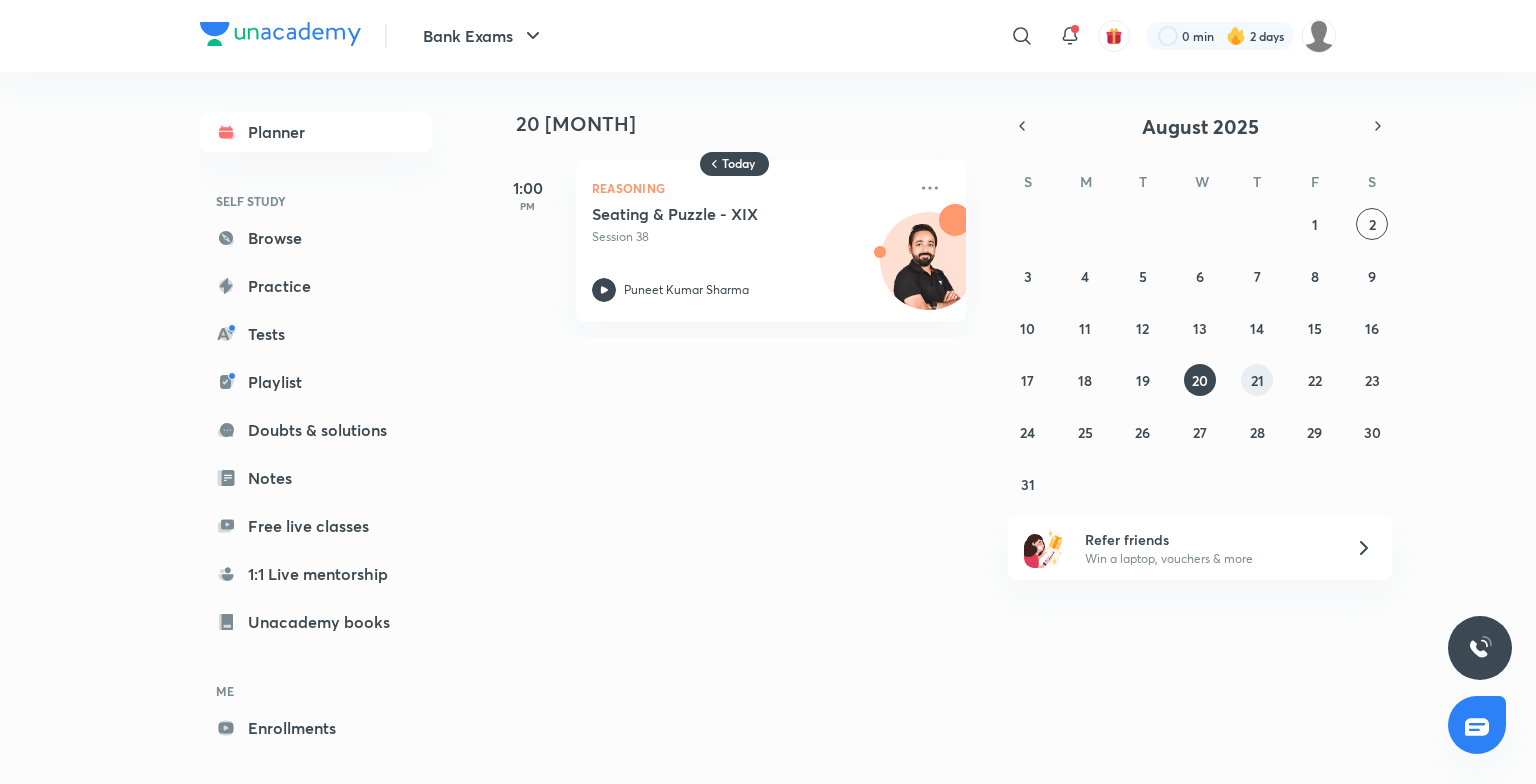 click on "21" at bounding box center [1257, 380] 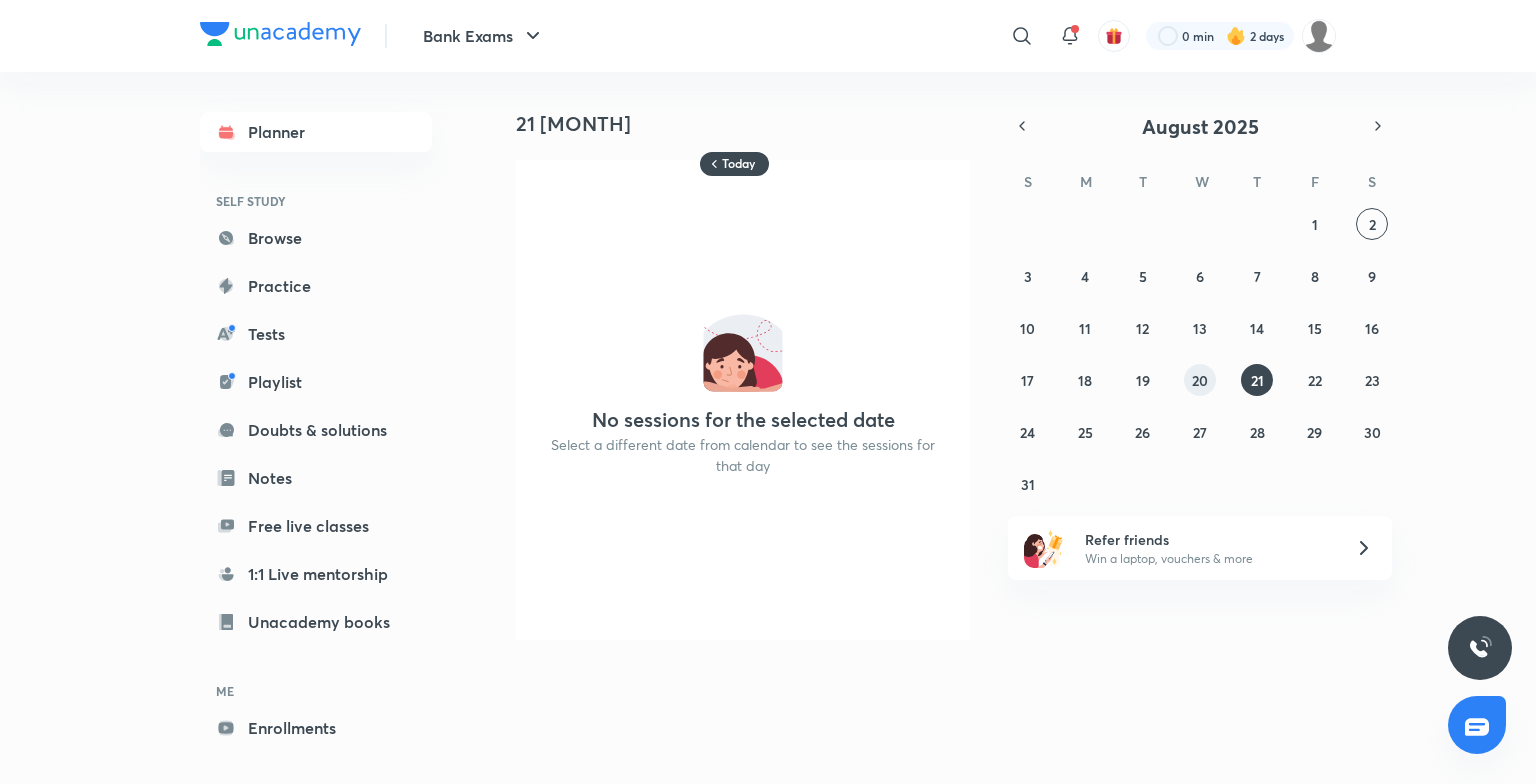 click on "20" at bounding box center (1200, 380) 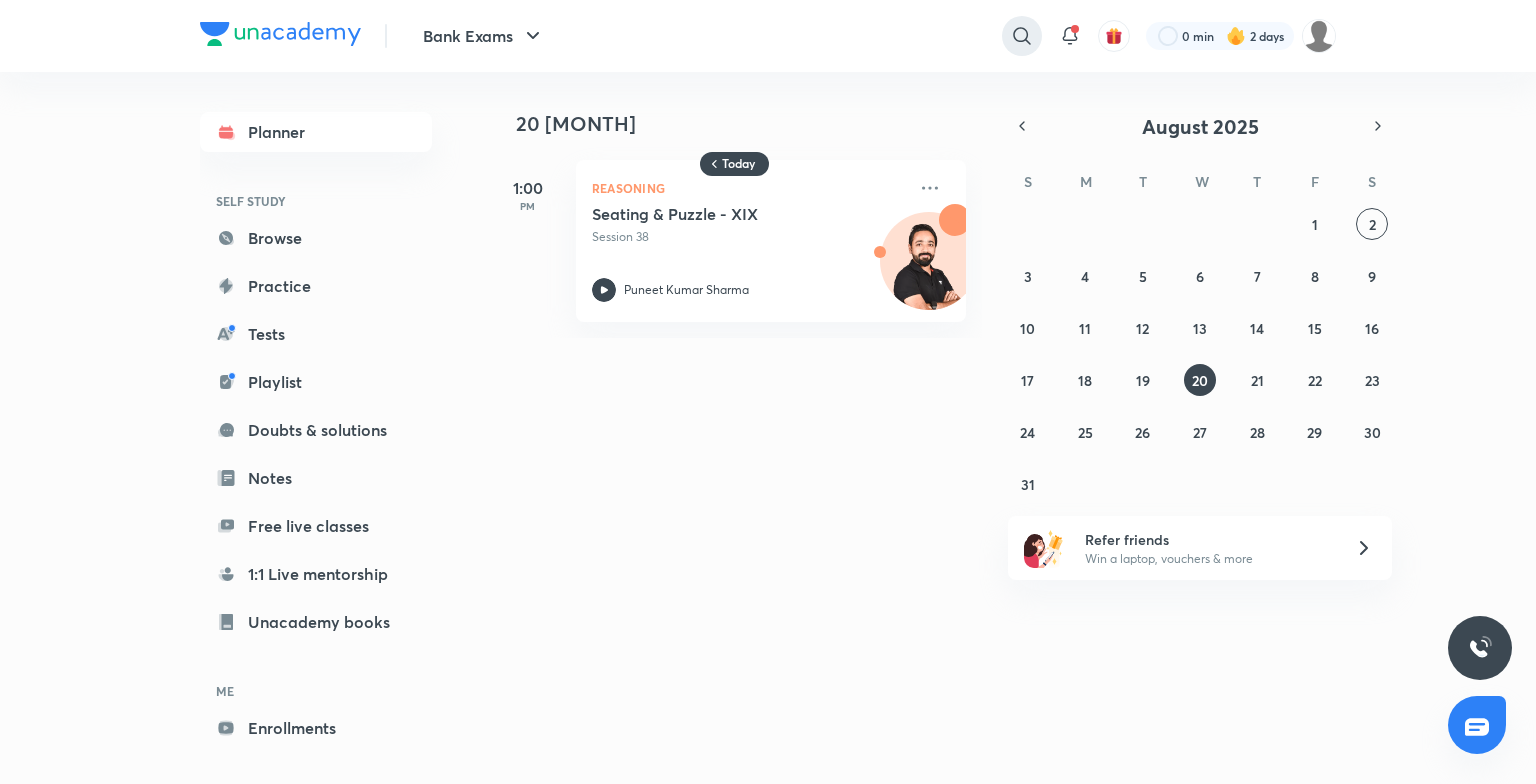 click 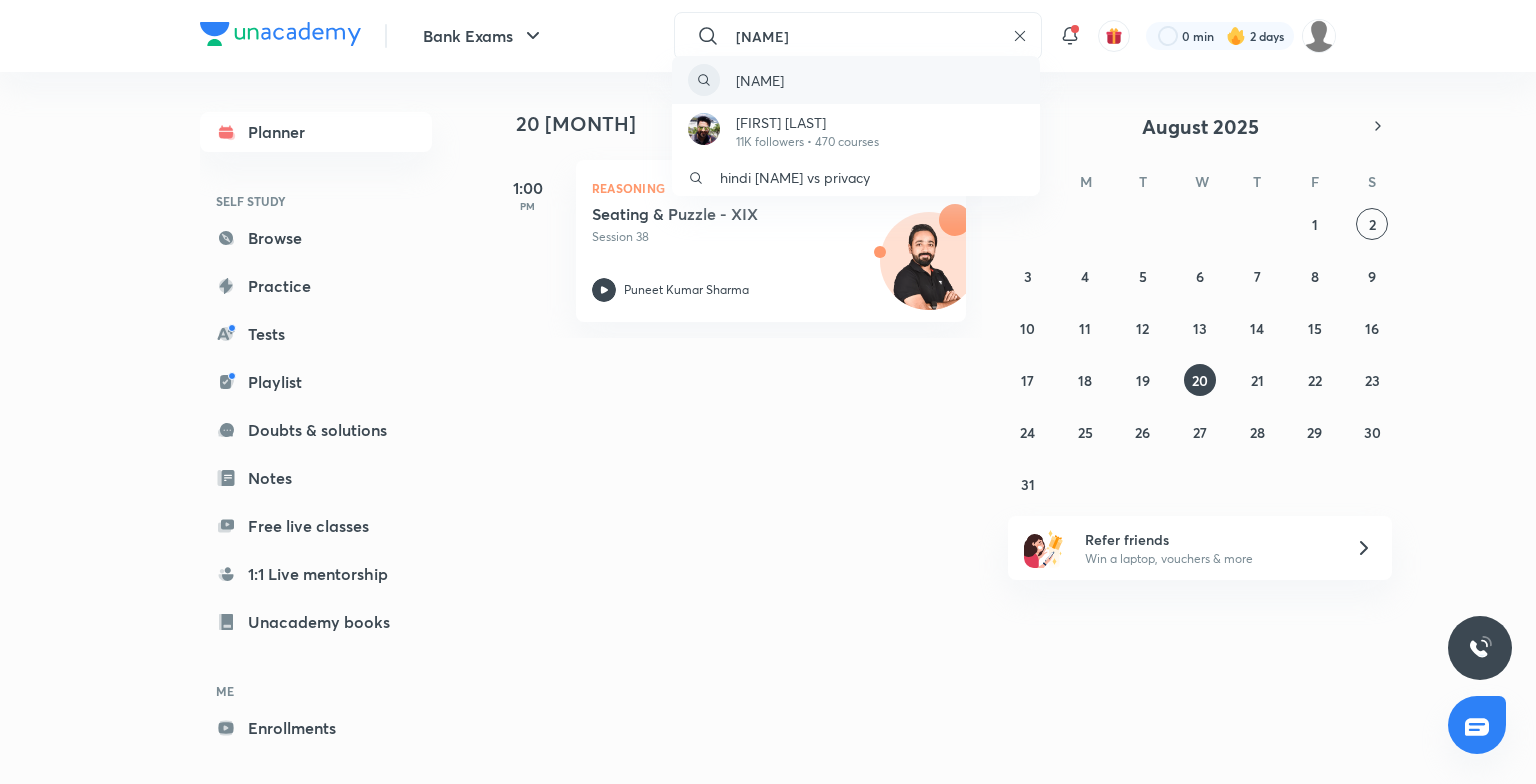 type on "[NAME]" 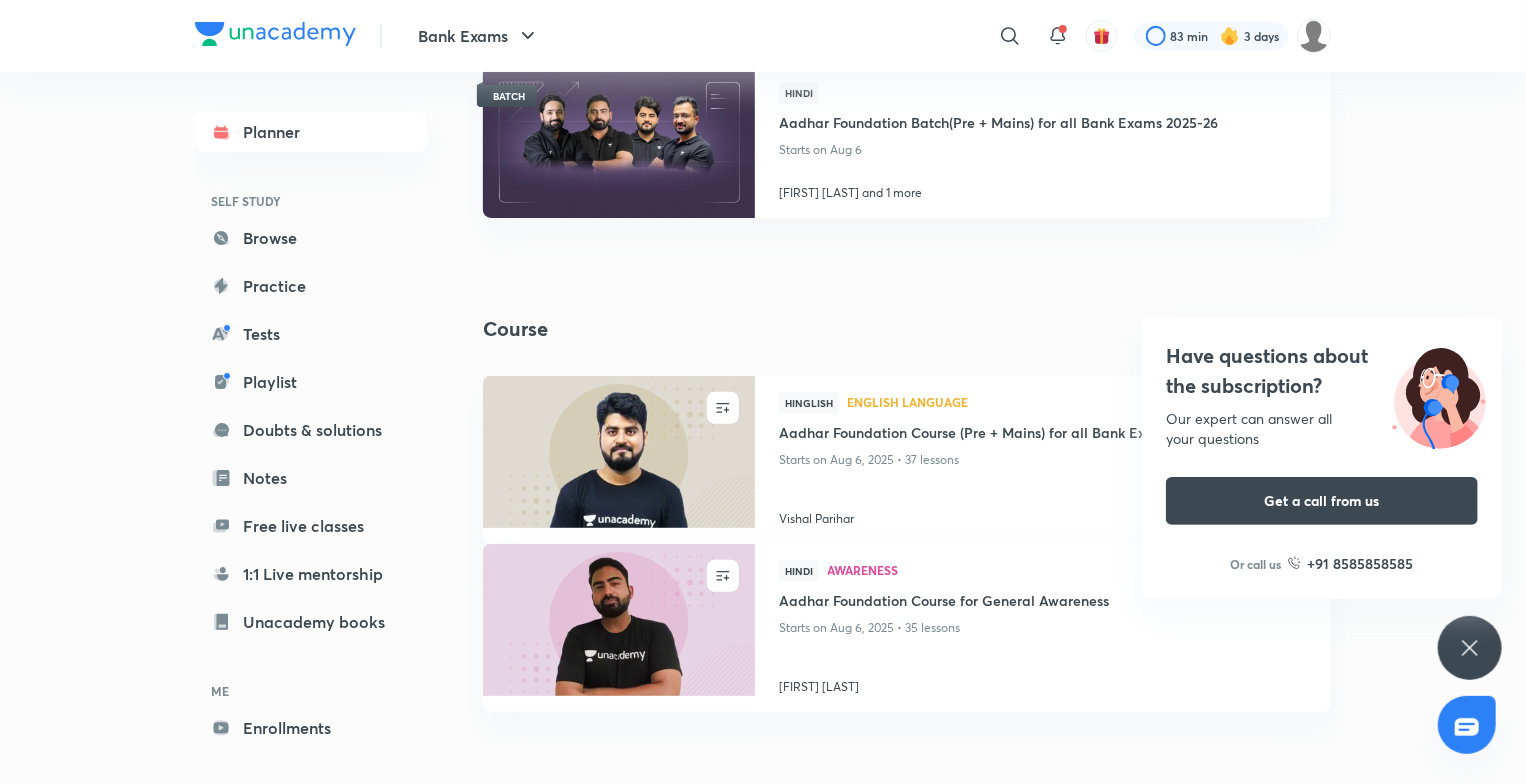 scroll, scrollTop: 0, scrollLeft: 0, axis: both 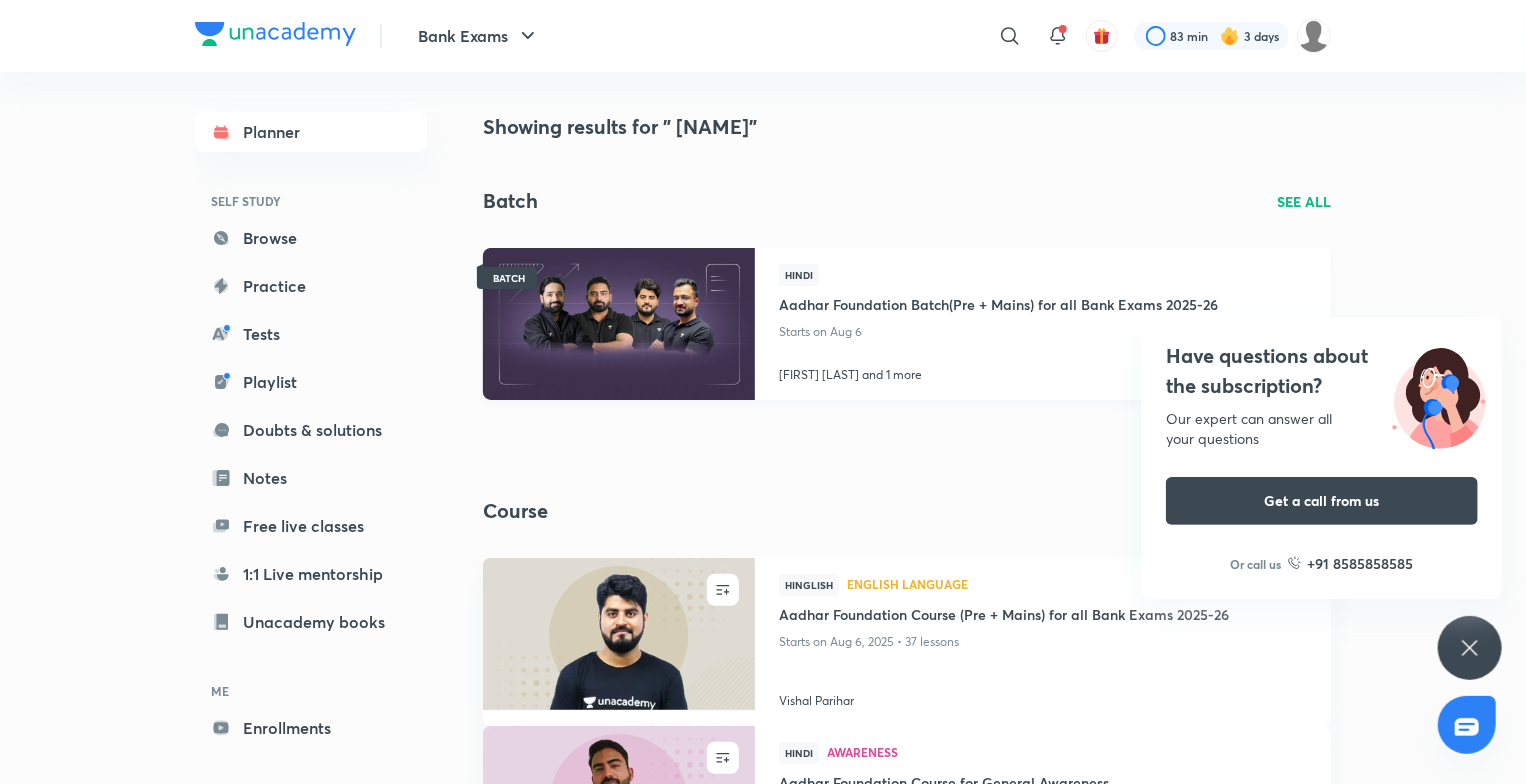 click at bounding box center [618, 323] 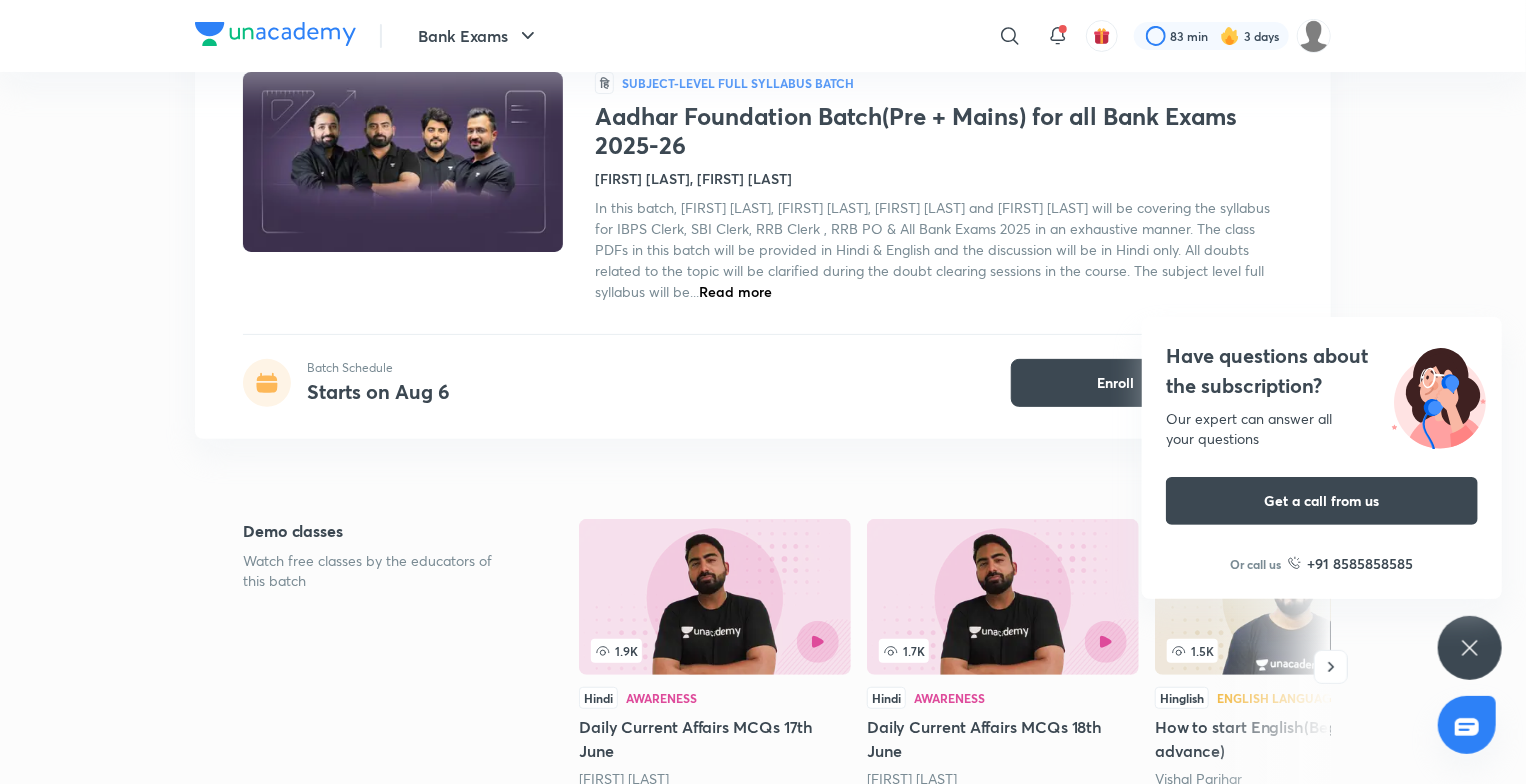 scroll, scrollTop: 0, scrollLeft: 0, axis: both 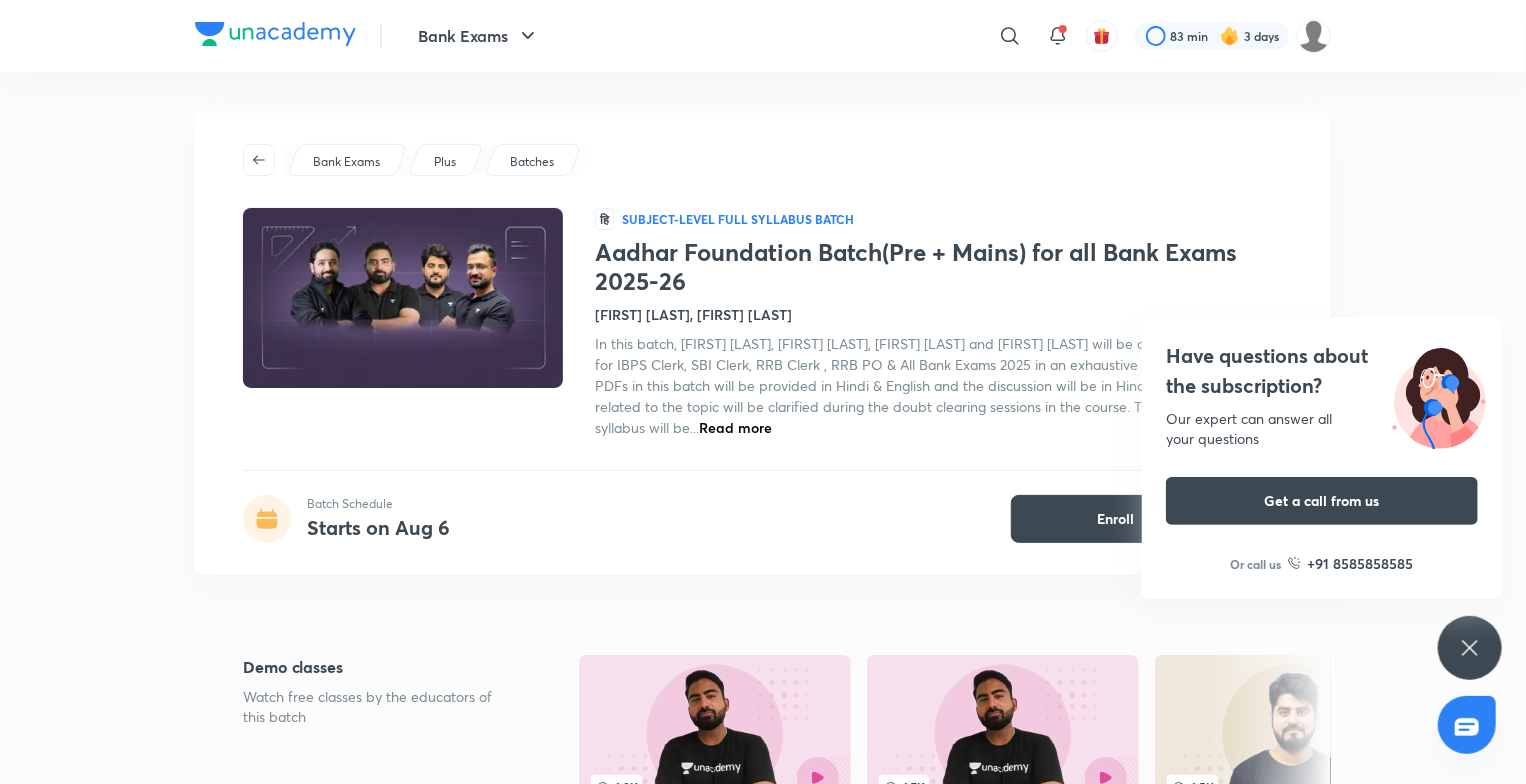 click 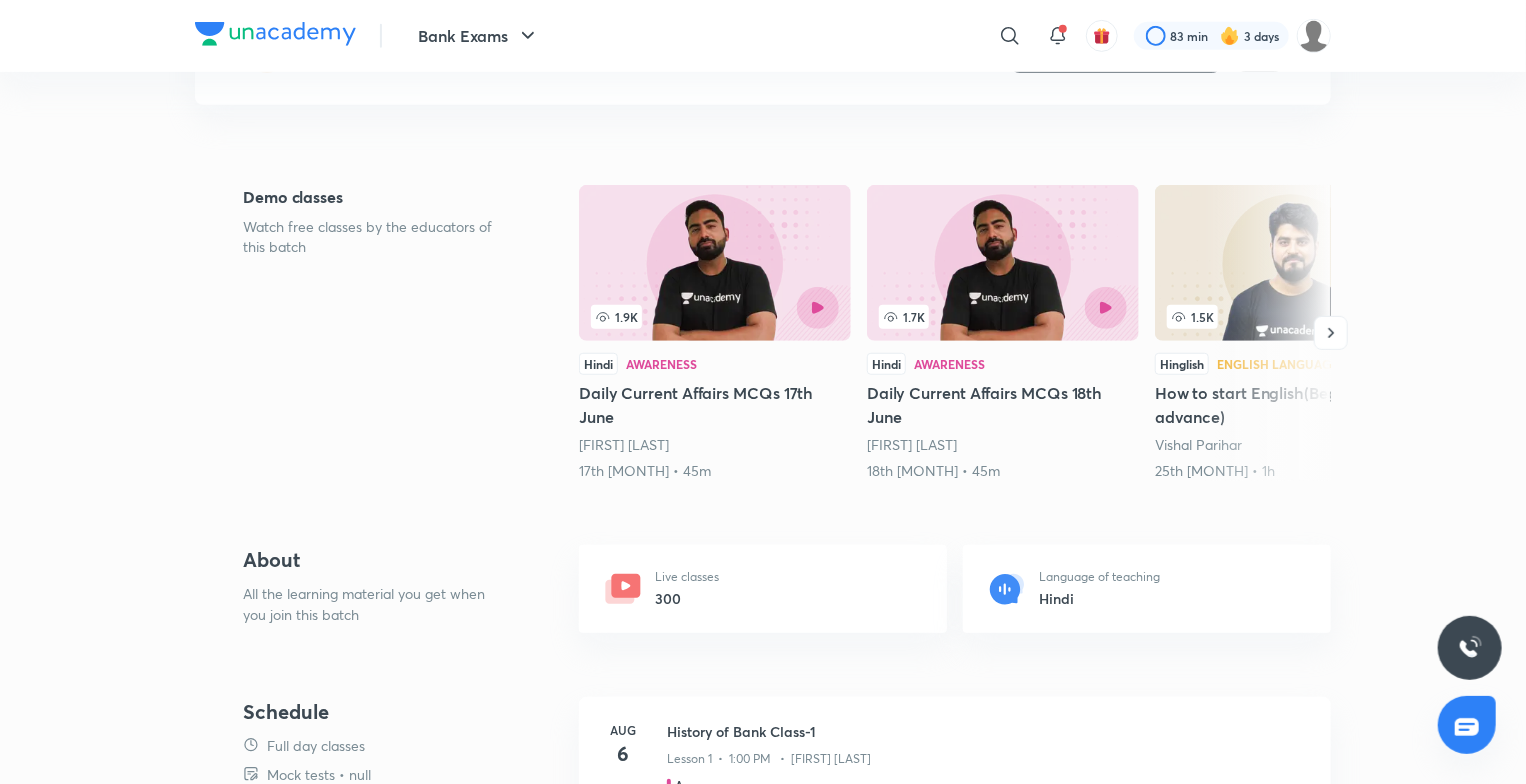scroll, scrollTop: 0, scrollLeft: 0, axis: both 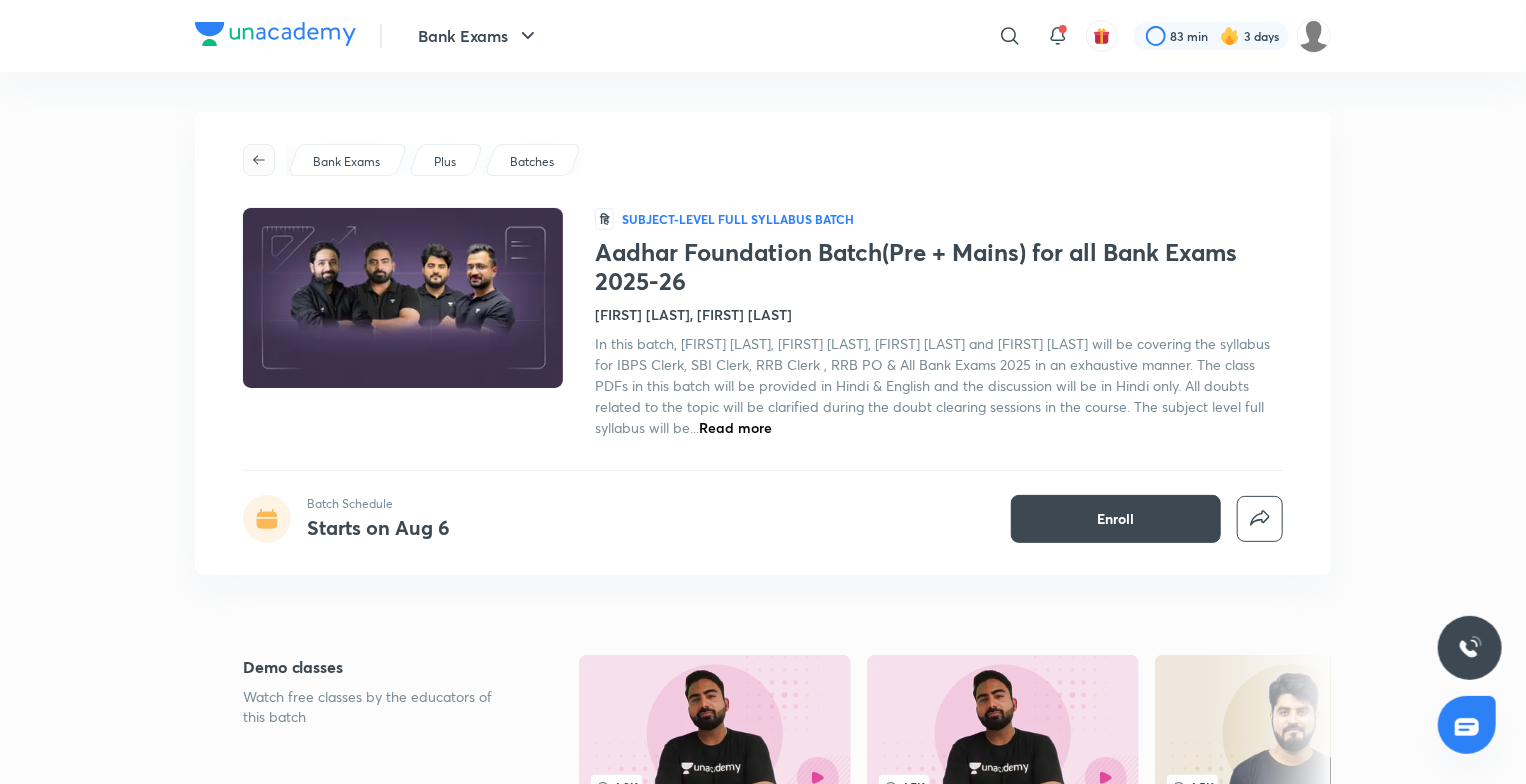 click at bounding box center (259, 160) 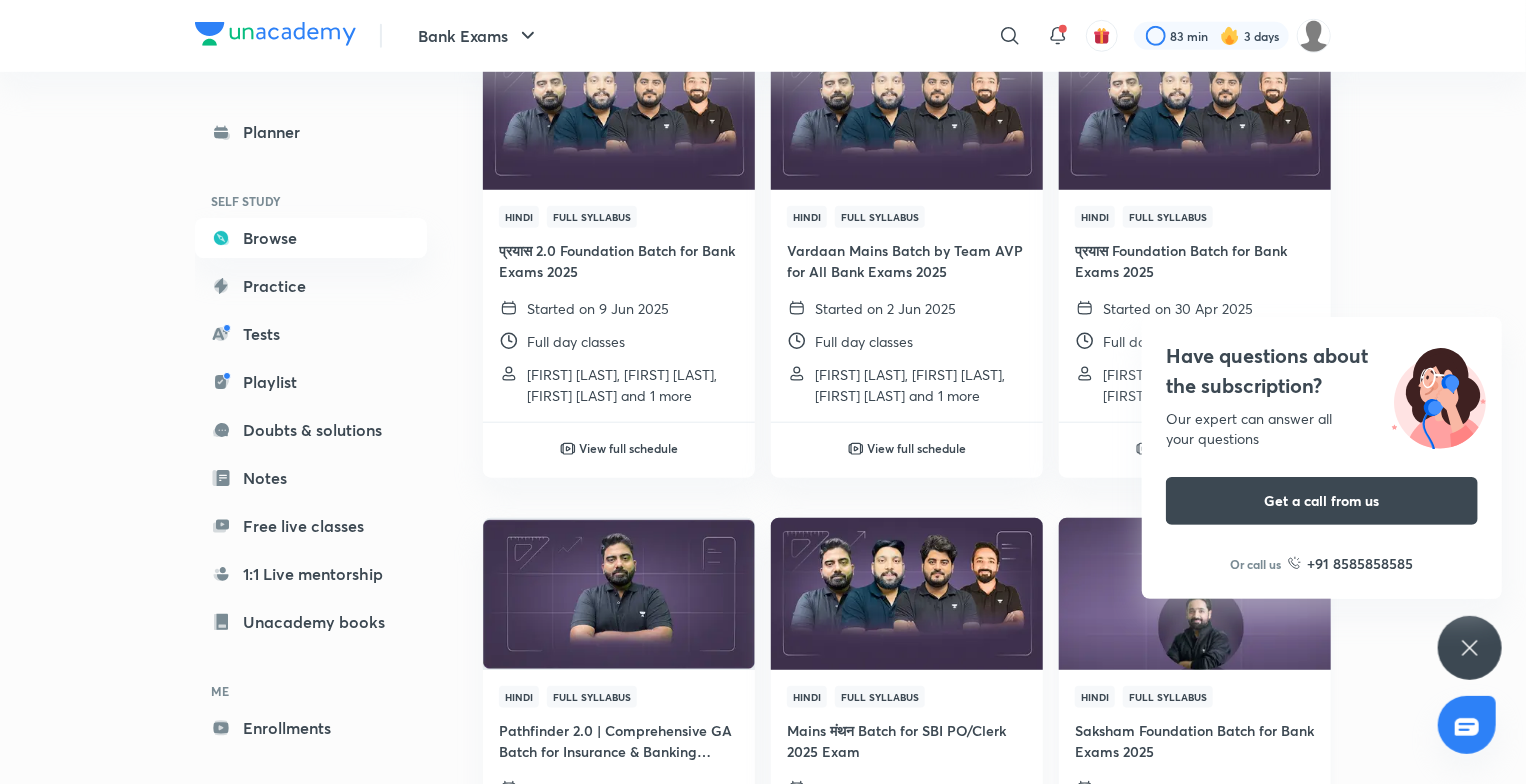 scroll, scrollTop: 731, scrollLeft: 0, axis: vertical 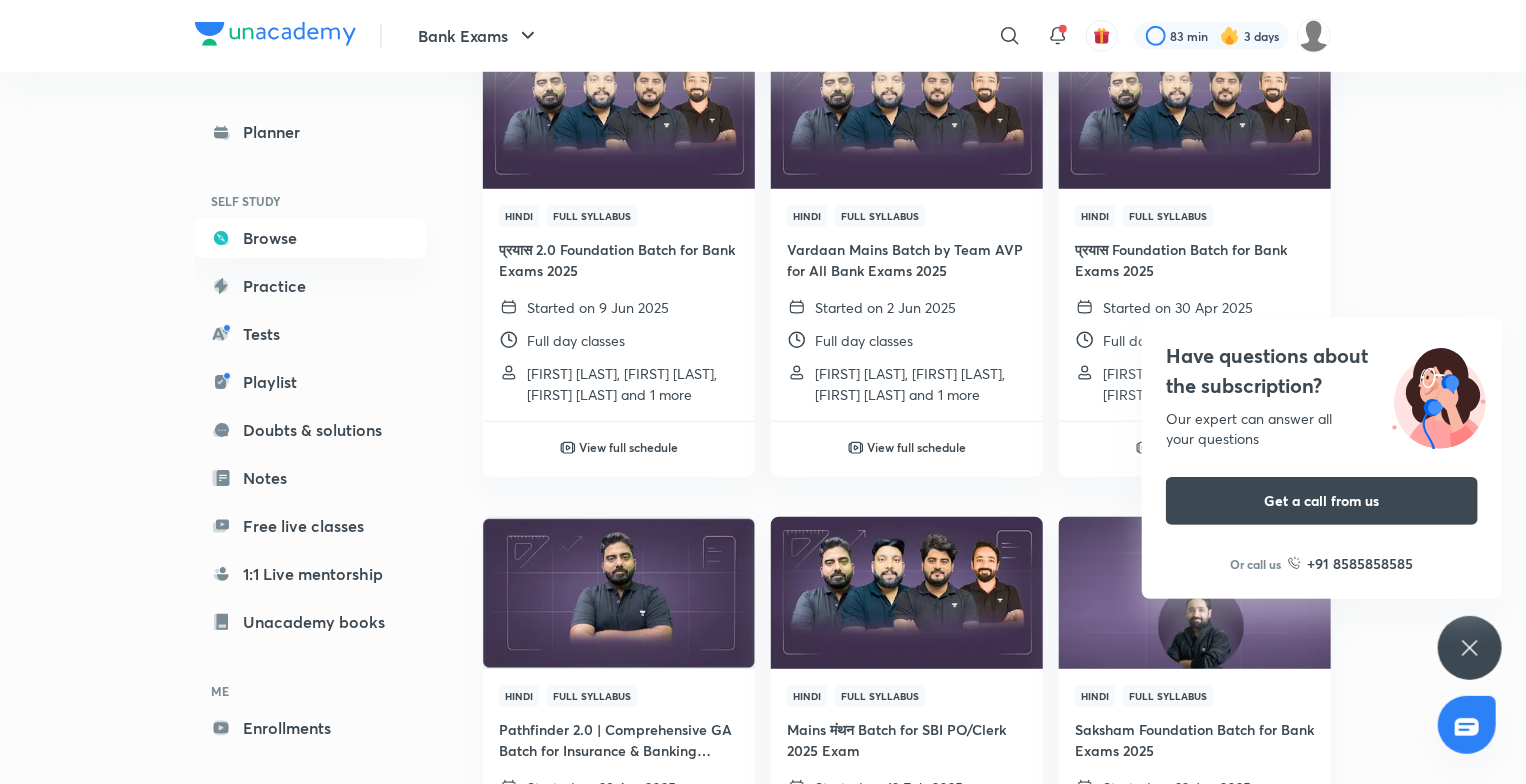 click 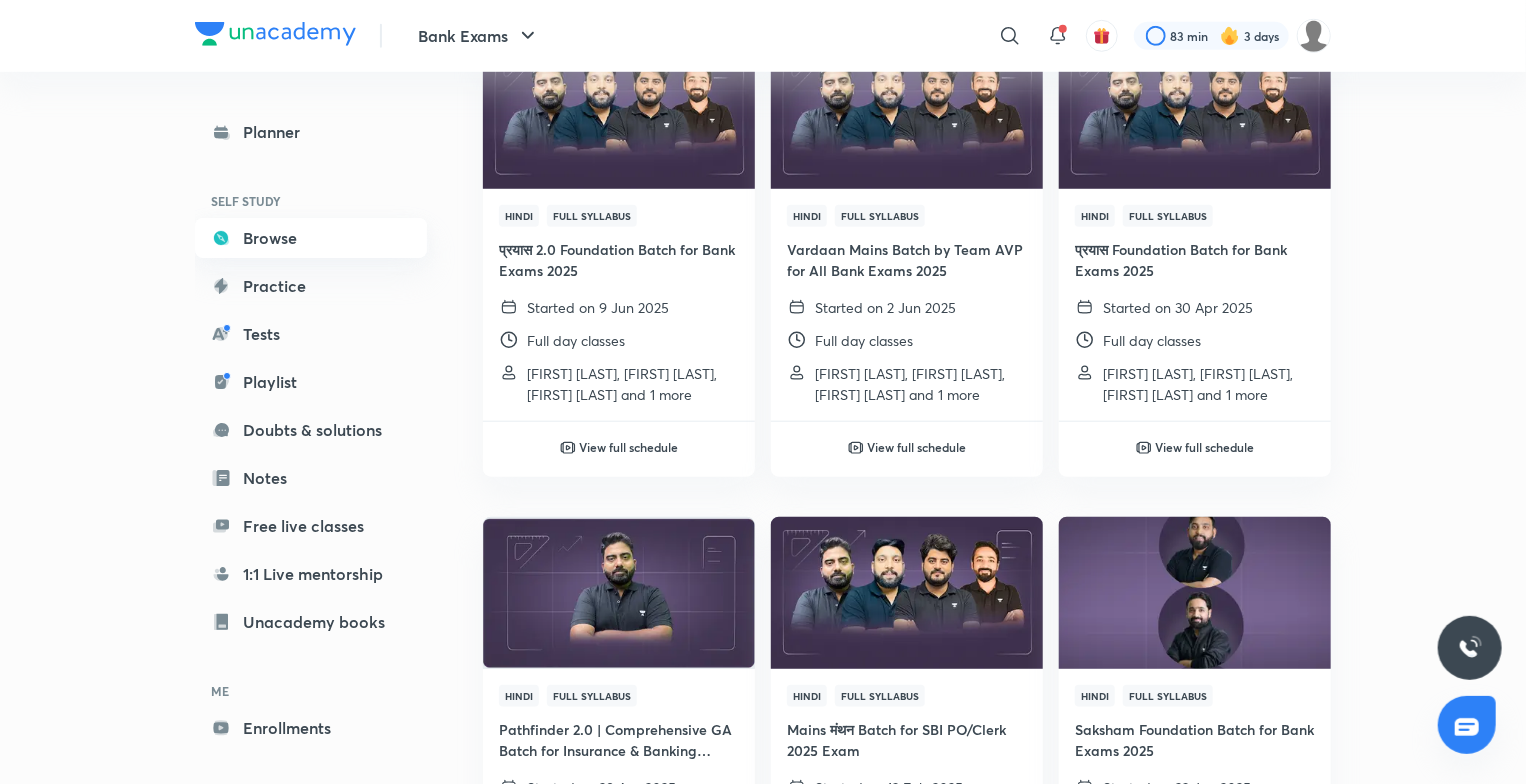 click on "Browse" at bounding box center [311, 238] 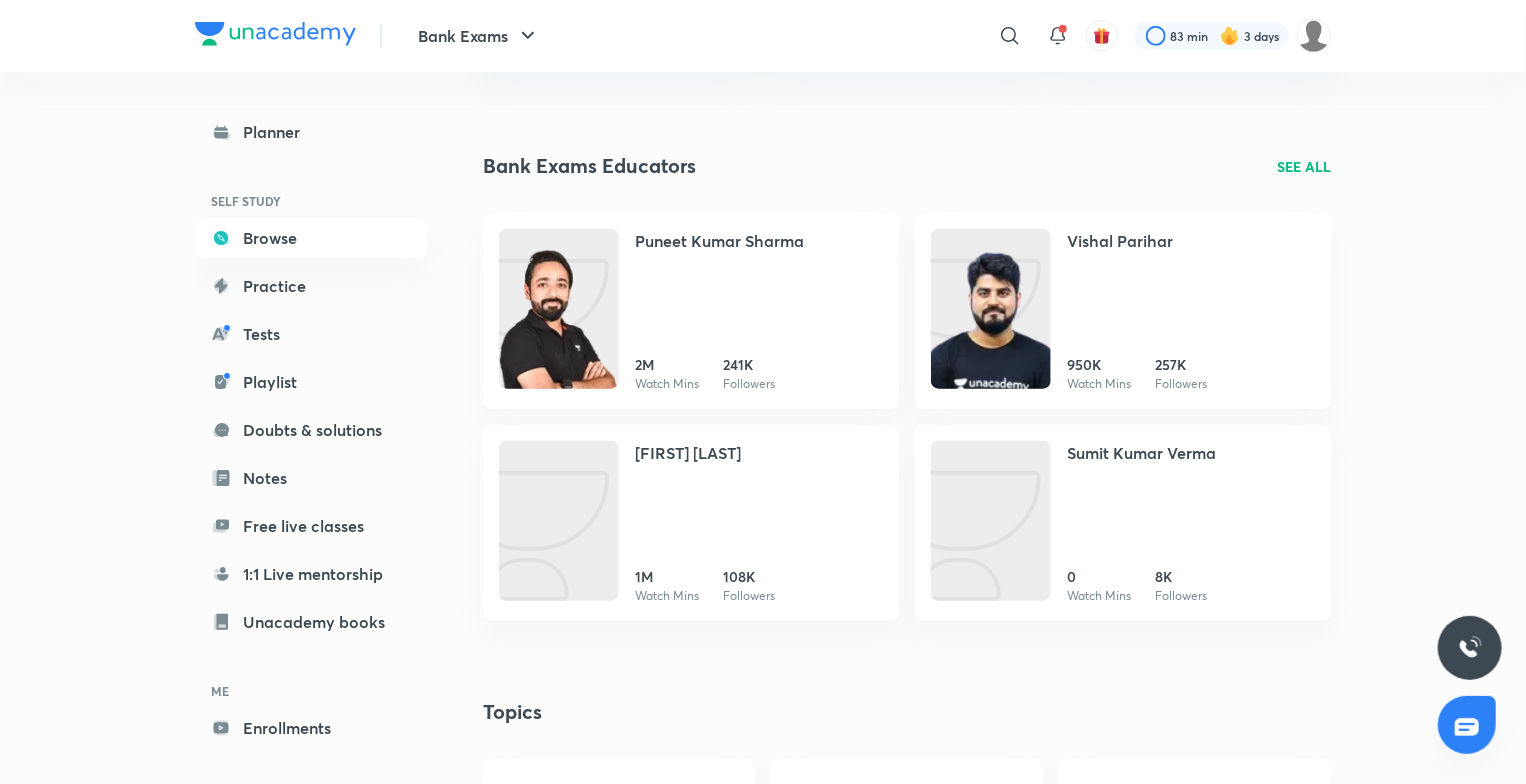 scroll, scrollTop: 0, scrollLeft: 0, axis: both 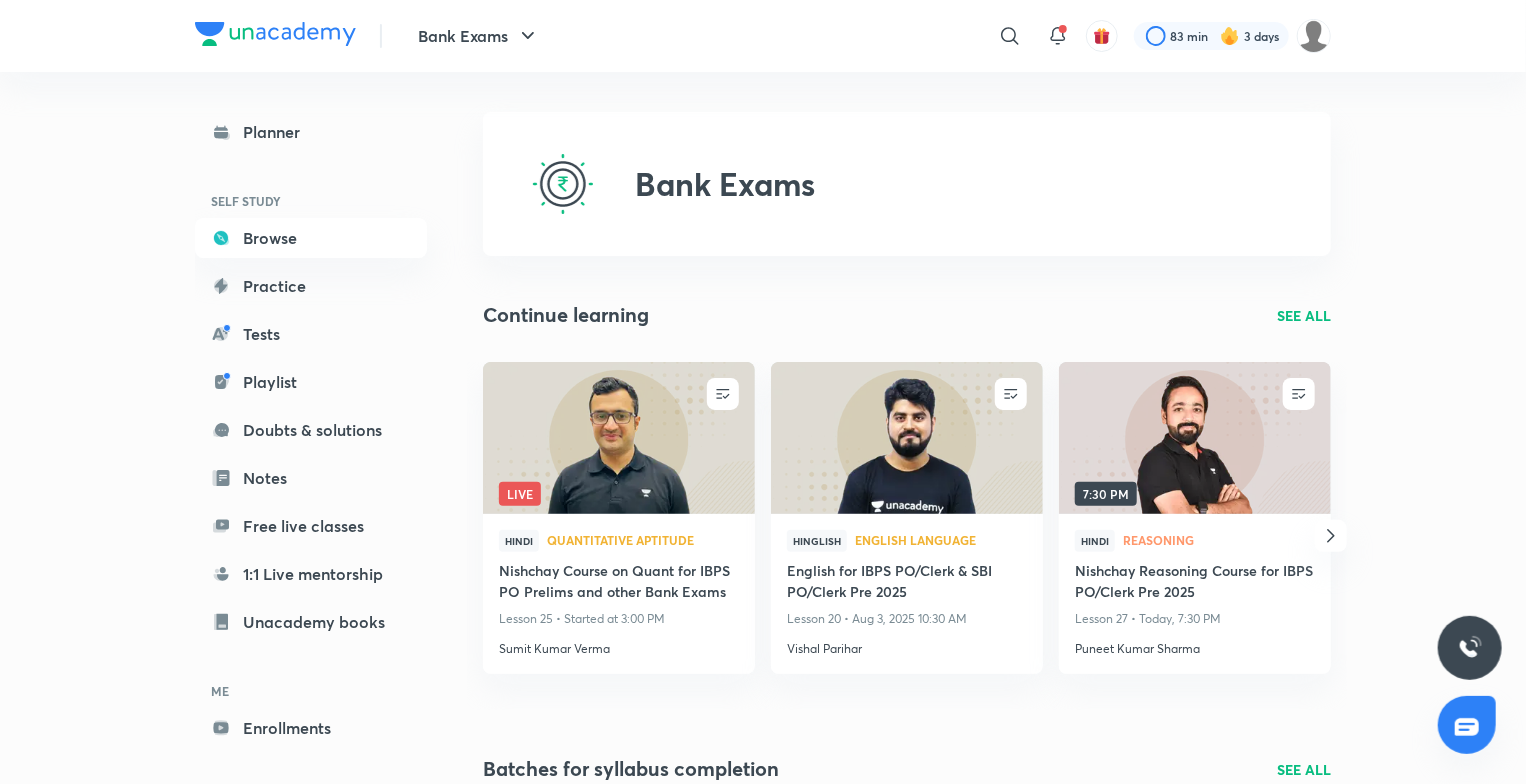 click at bounding box center [618, 437] 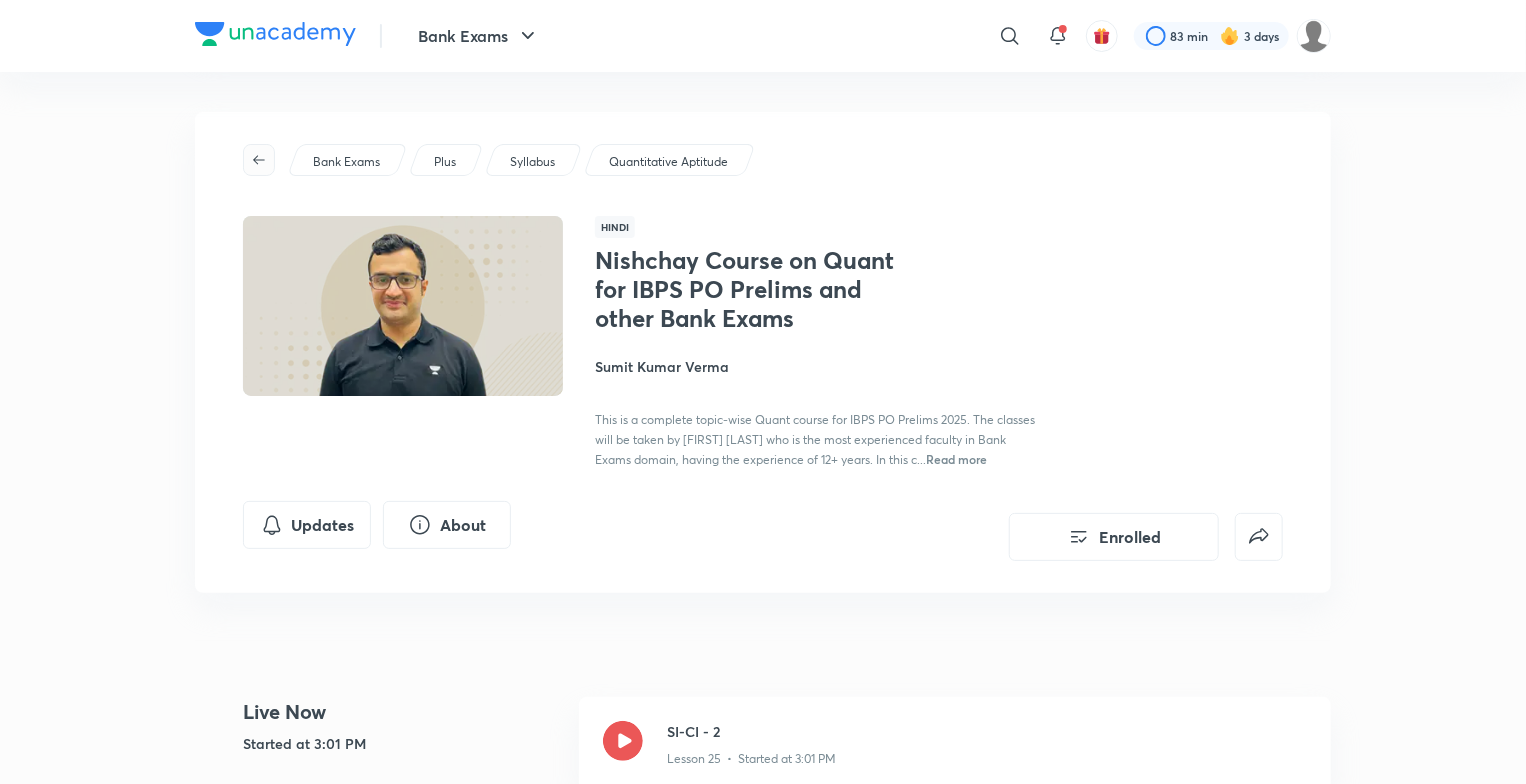 click at bounding box center (259, 160) 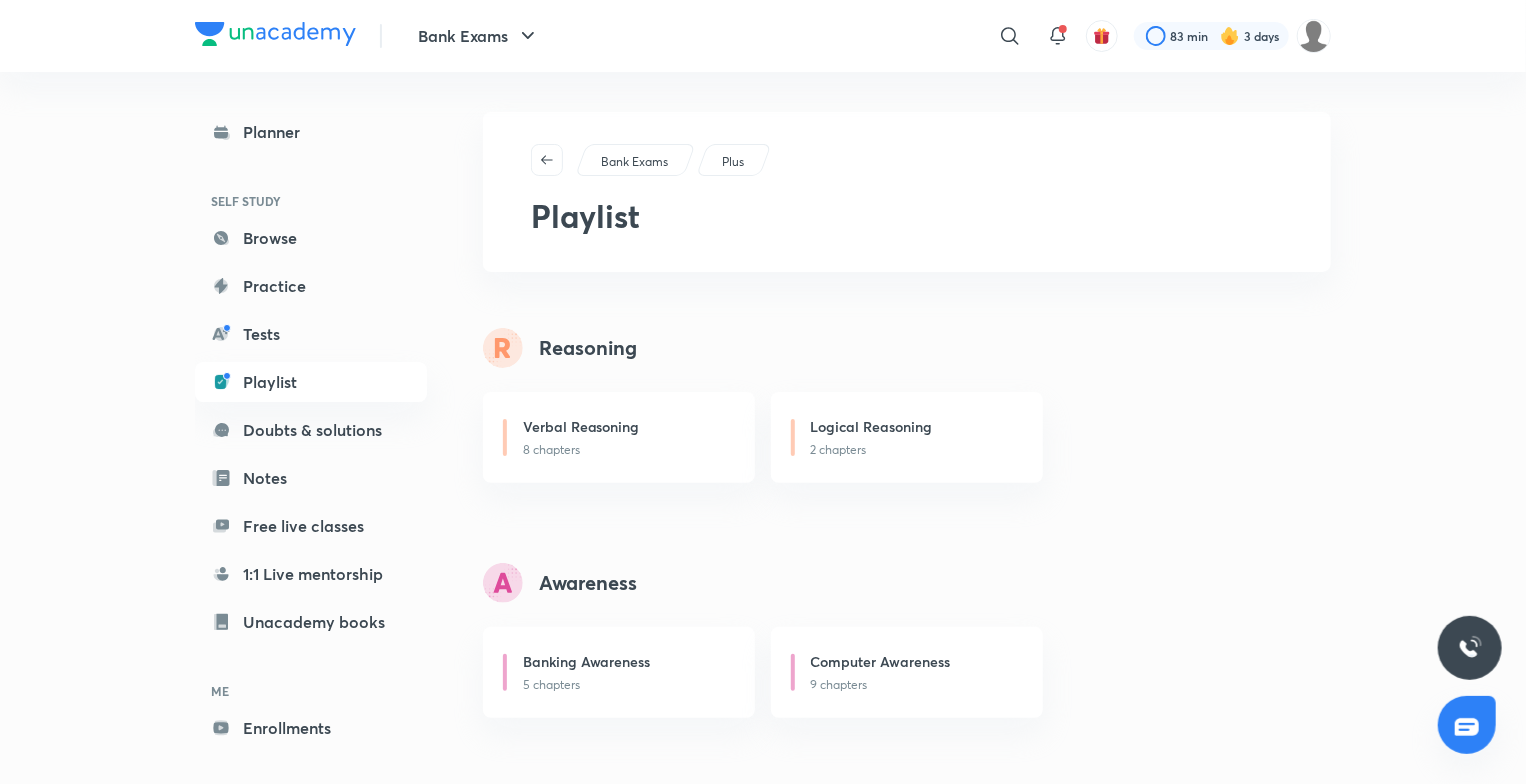 scroll, scrollTop: 8, scrollLeft: 0, axis: vertical 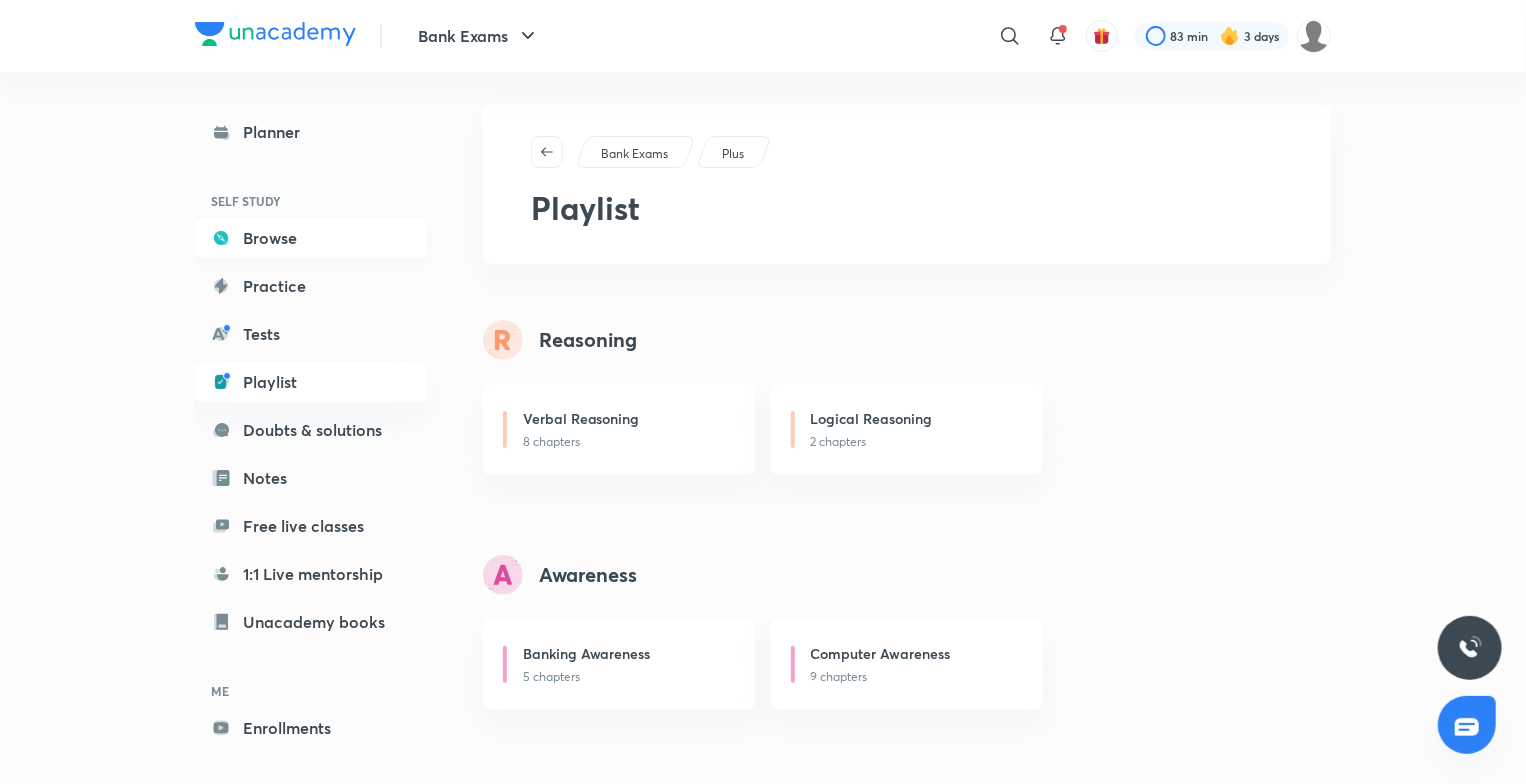 click on "Browse" at bounding box center (311, 238) 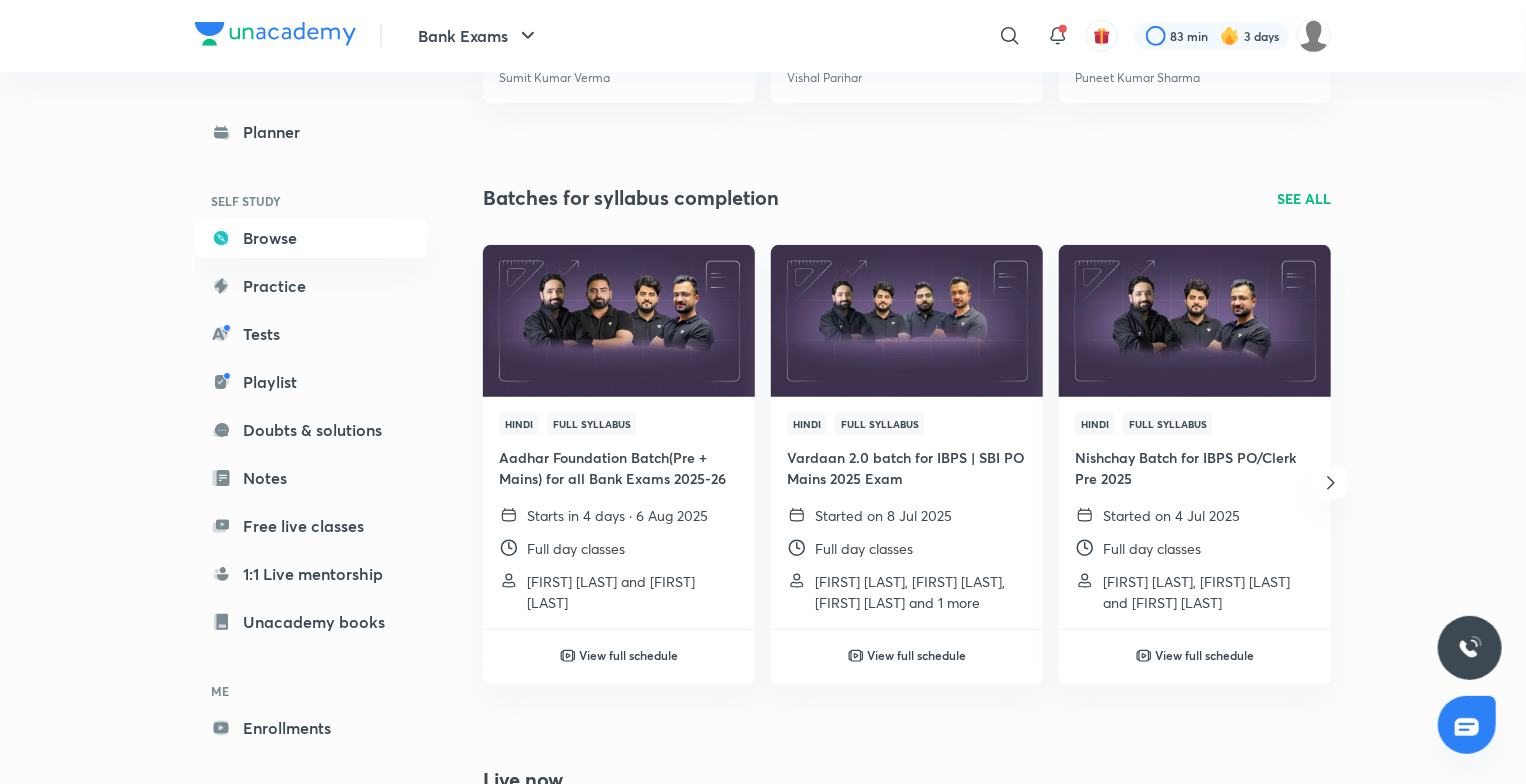 scroll, scrollTop: 572, scrollLeft: 0, axis: vertical 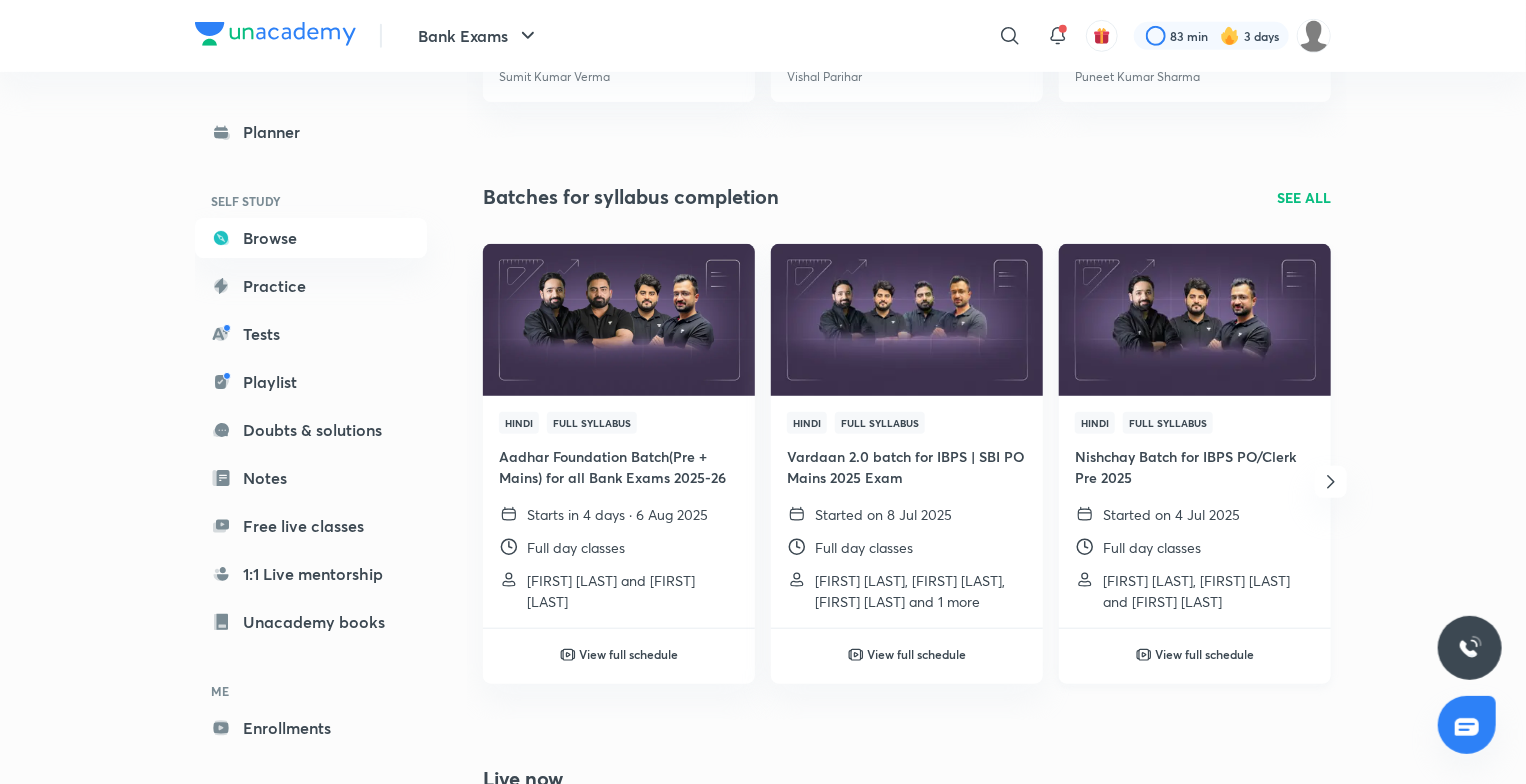click at bounding box center [1194, 319] 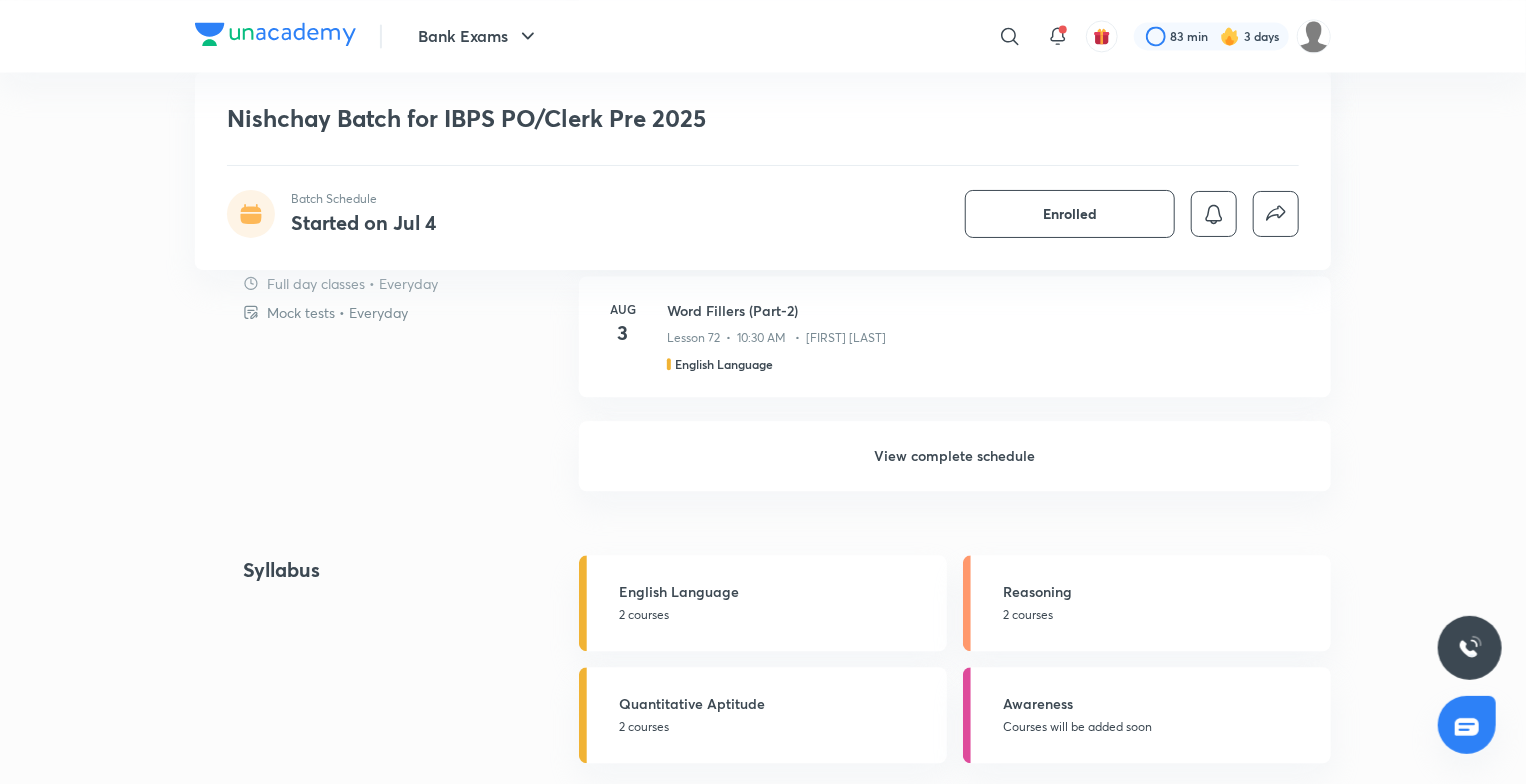 scroll, scrollTop: 2072, scrollLeft: 0, axis: vertical 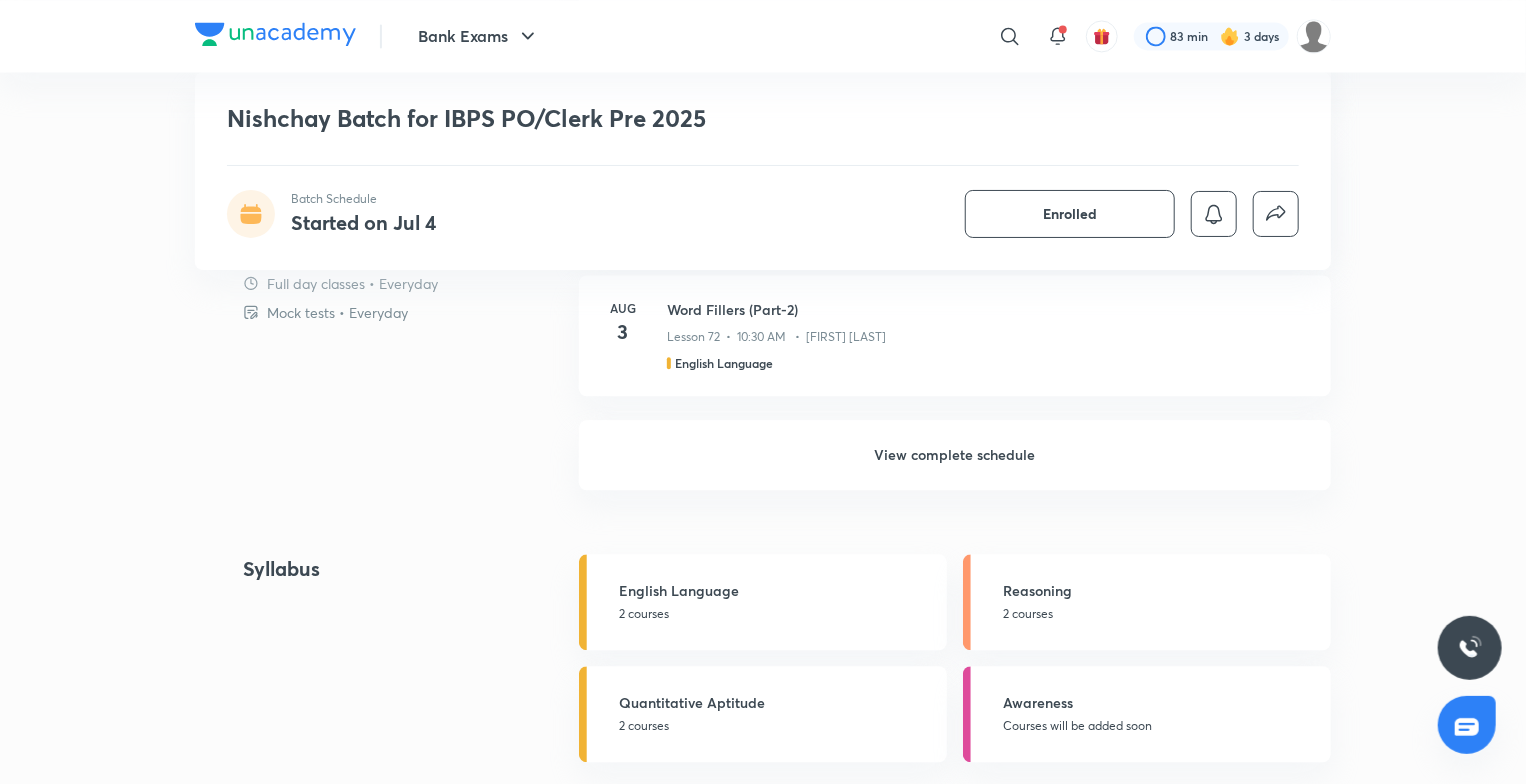click on "View complete schedule" at bounding box center (955, 455) 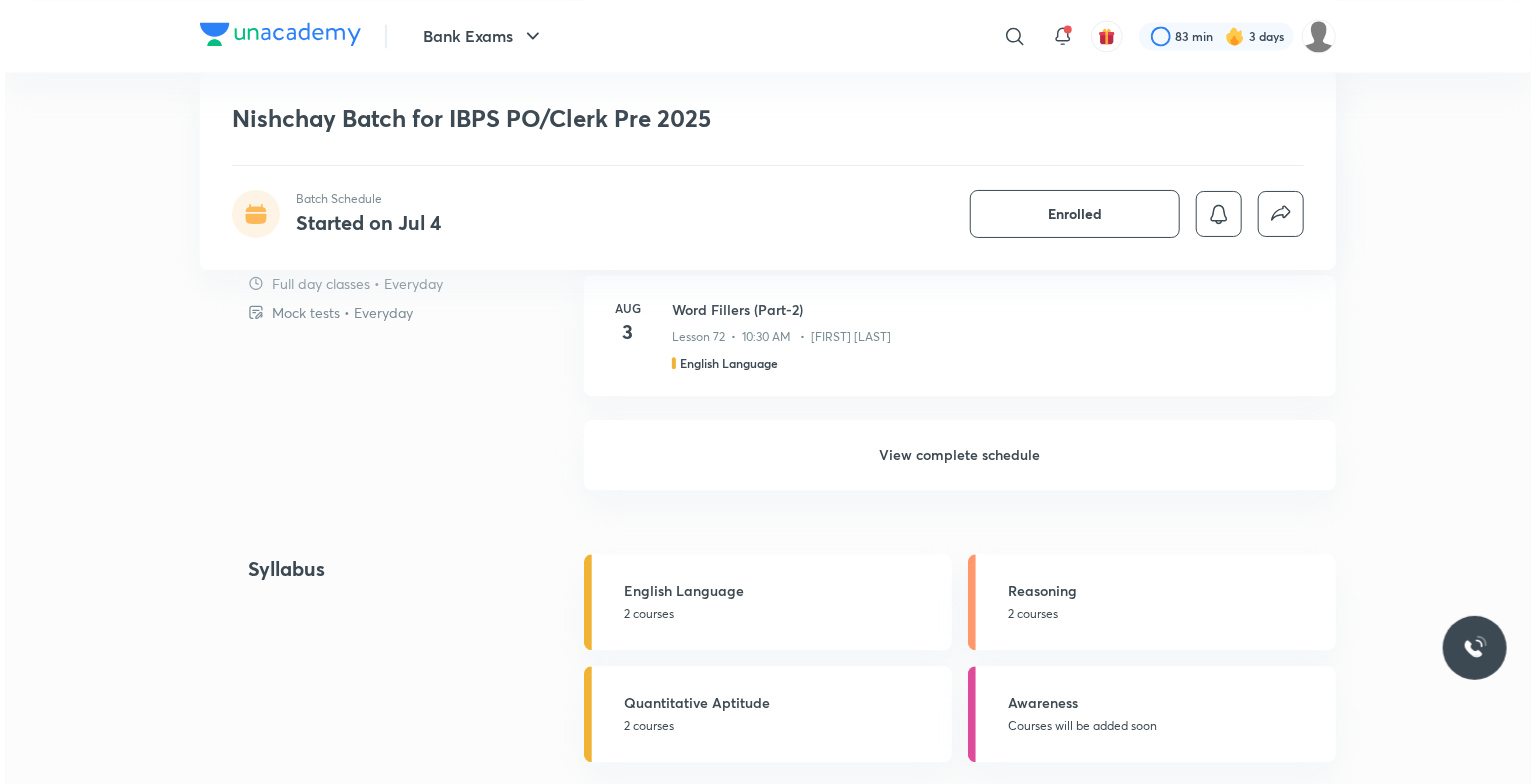 scroll, scrollTop: 0, scrollLeft: 0, axis: both 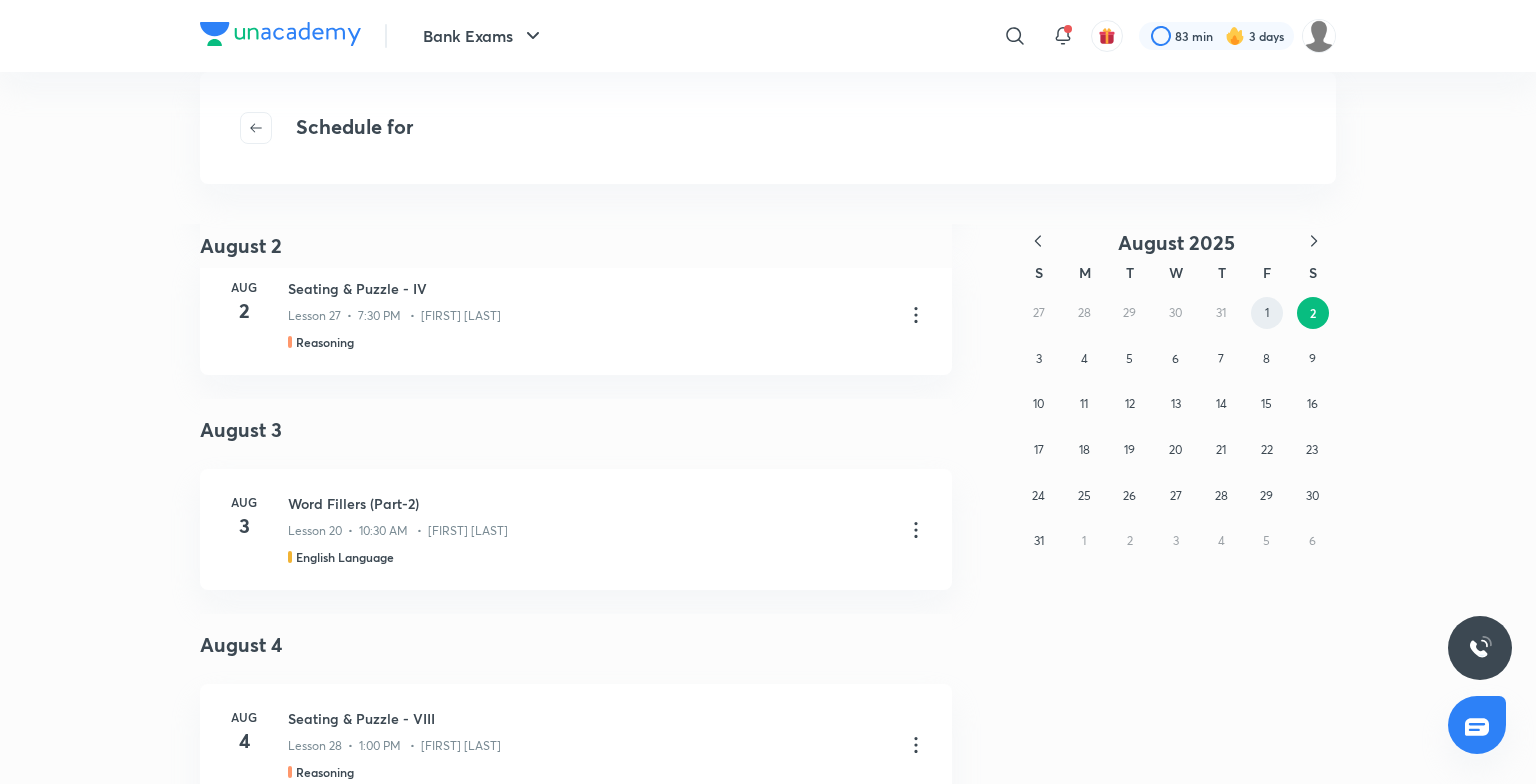 click on "1" at bounding box center (1267, 313) 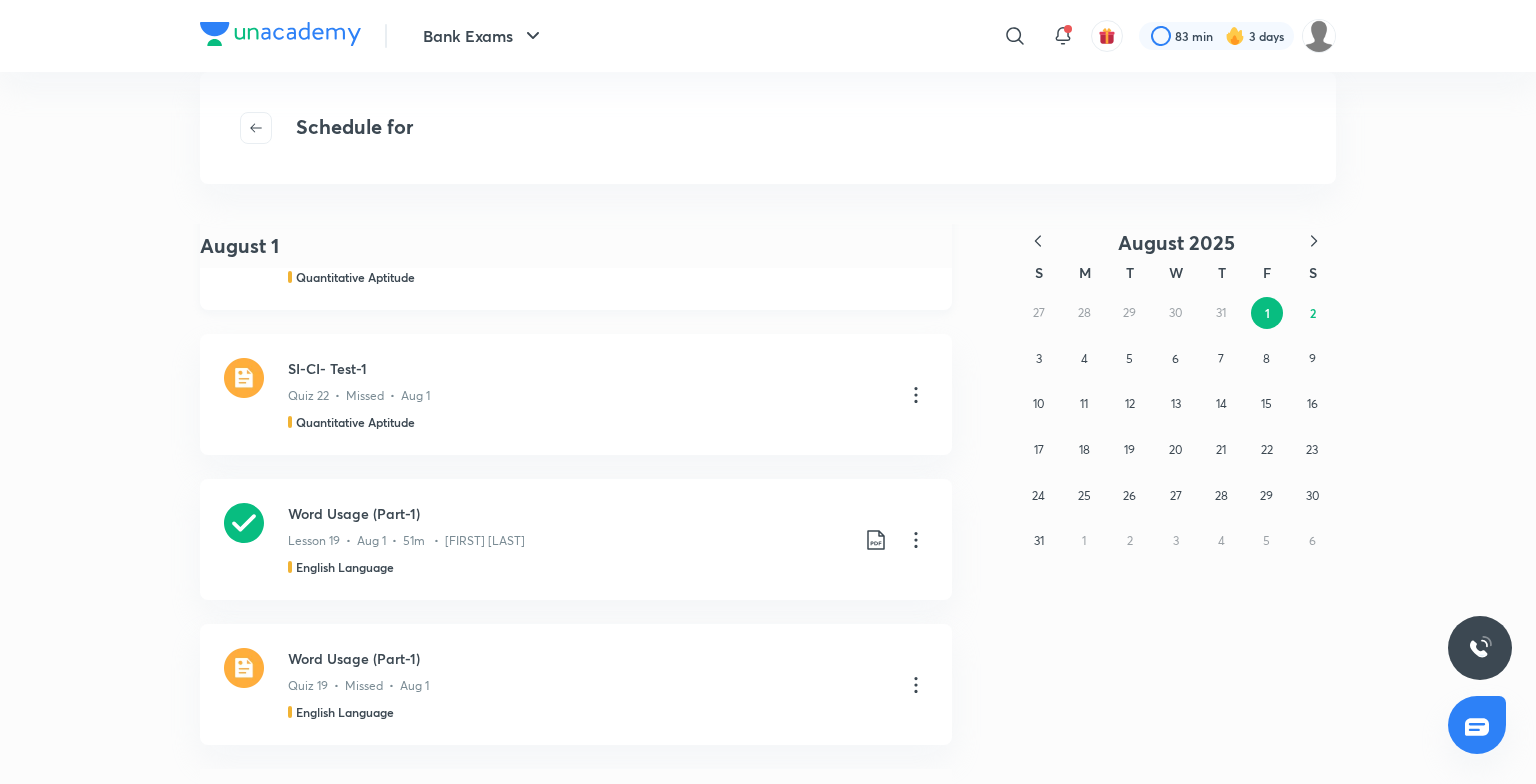 scroll, scrollTop: 392, scrollLeft: 0, axis: vertical 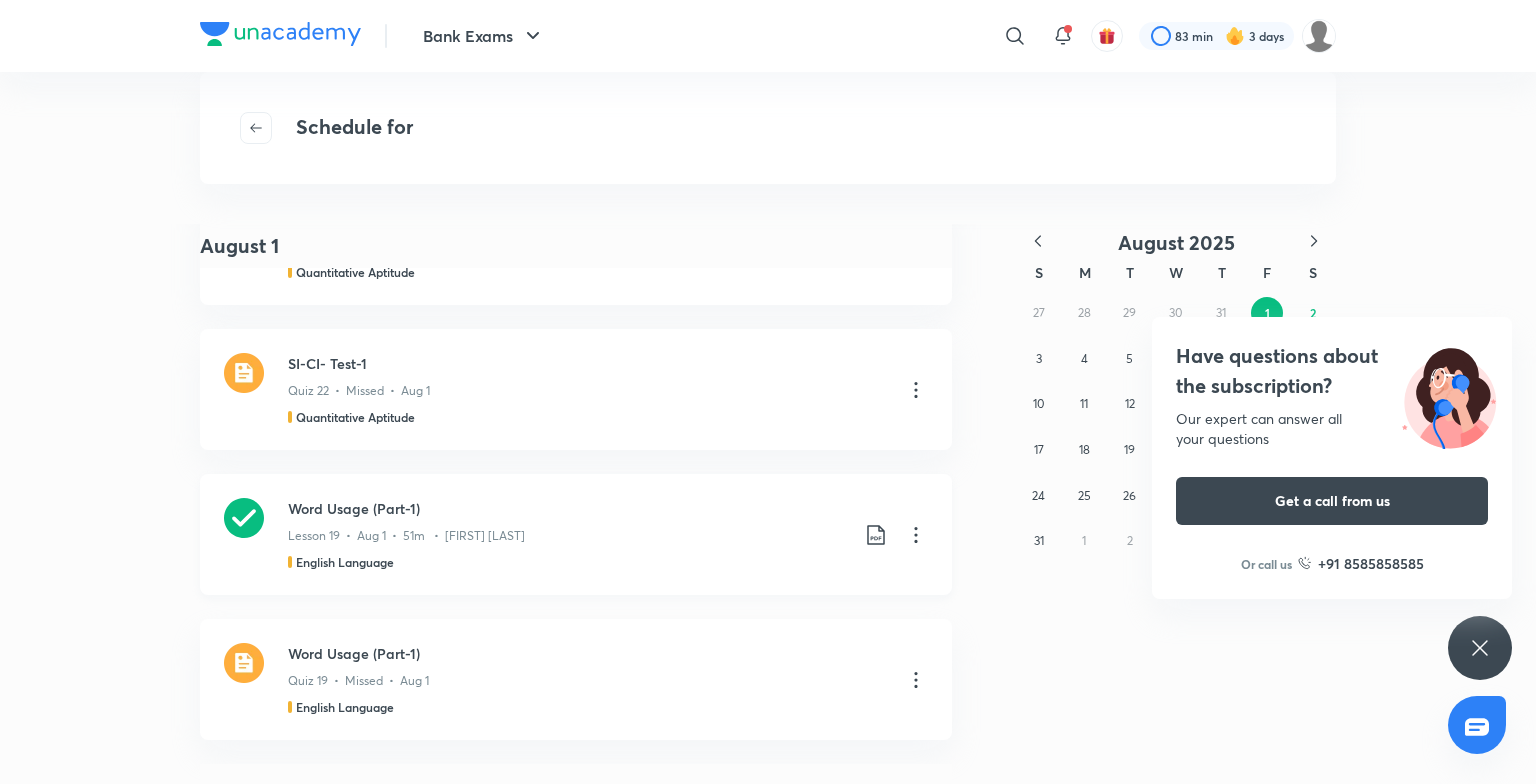 click on "Word Usage (Part-1) Lesson 19  •  Aug 1  •  51m   •  [FIRST] [LAST] English Language" at bounding box center [568, 534] 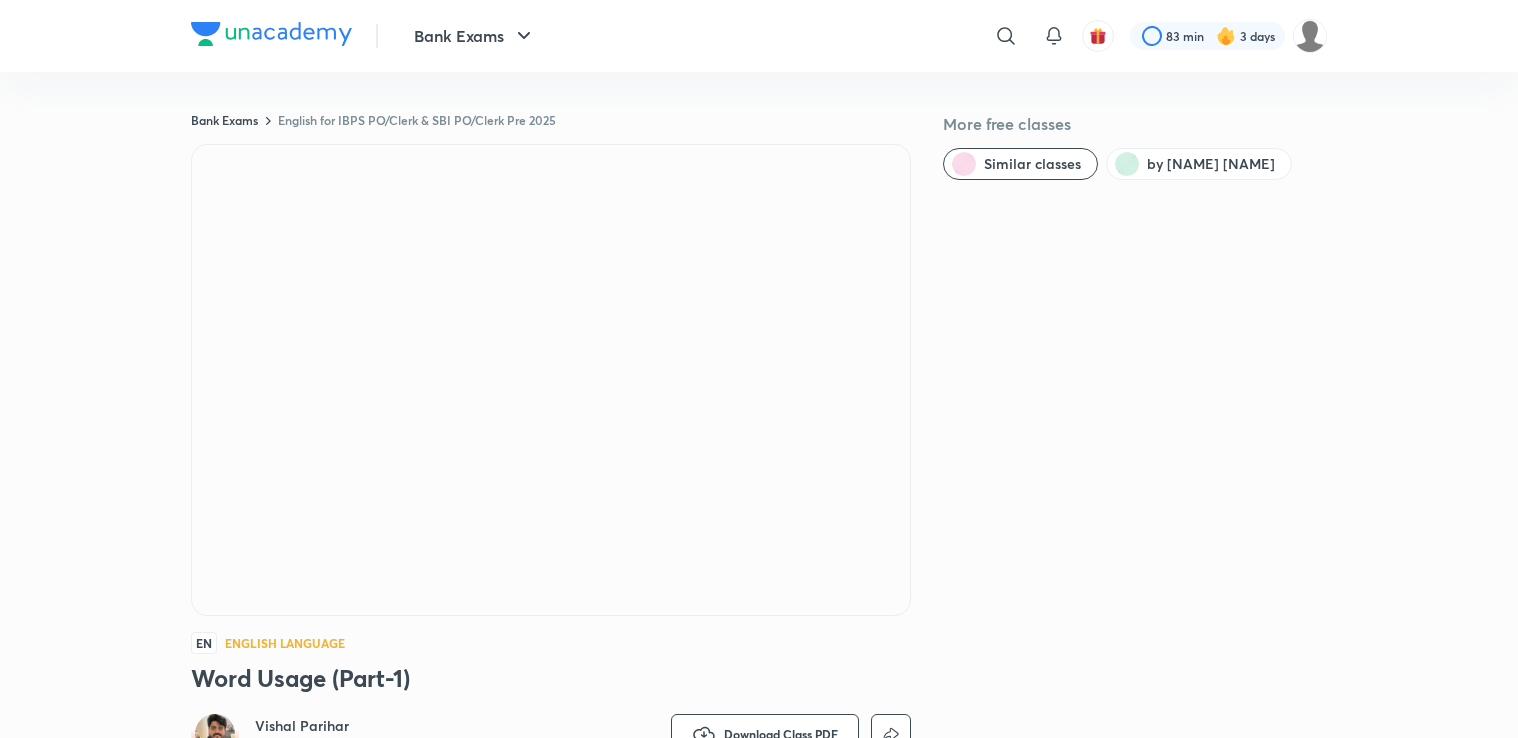 scroll, scrollTop: 0, scrollLeft: 0, axis: both 